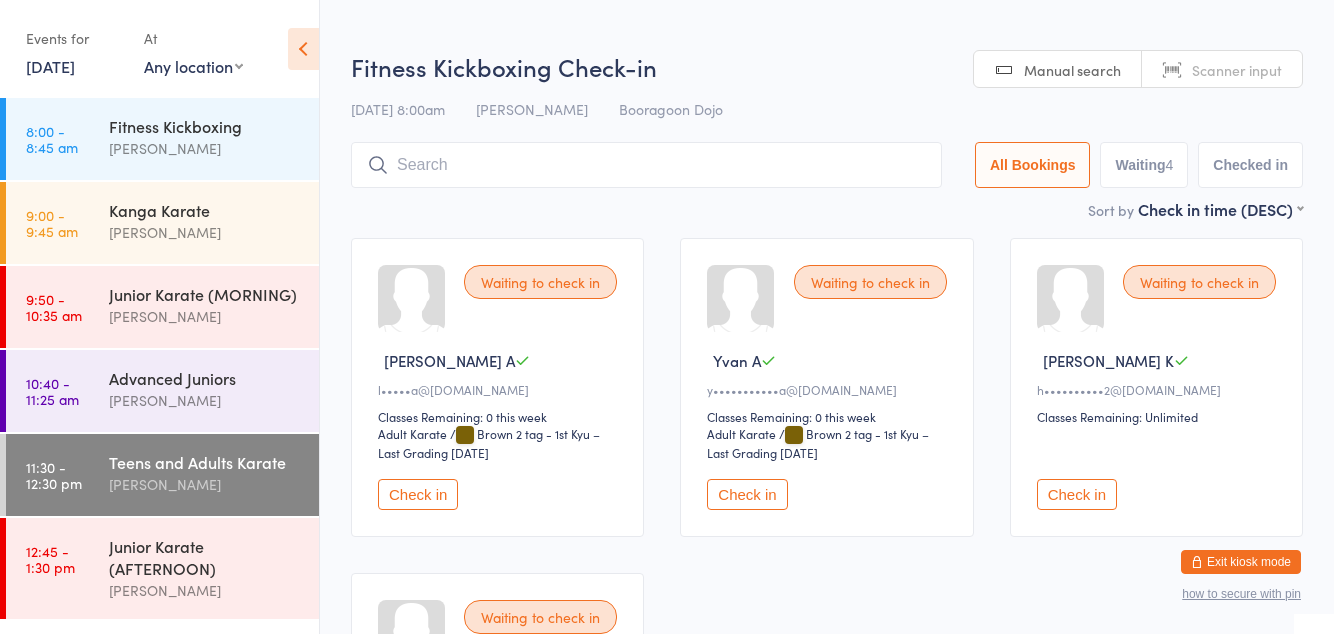 scroll, scrollTop: 0, scrollLeft: 0, axis: both 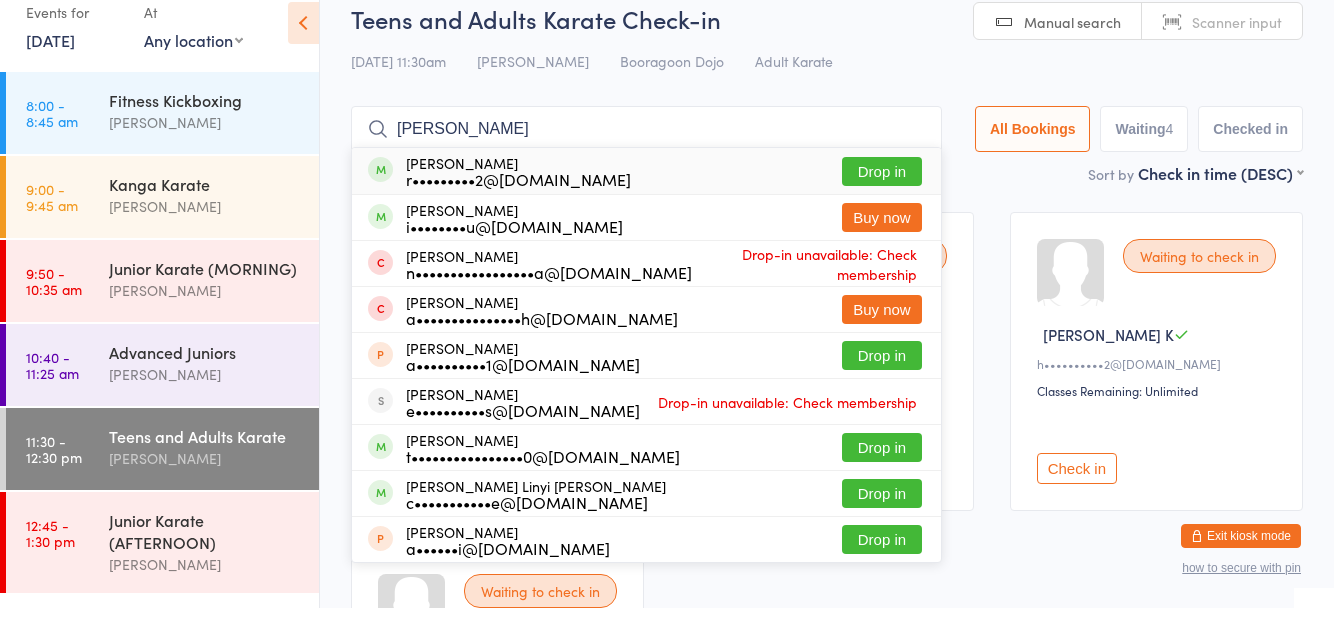 type on "[PERSON_NAME]" 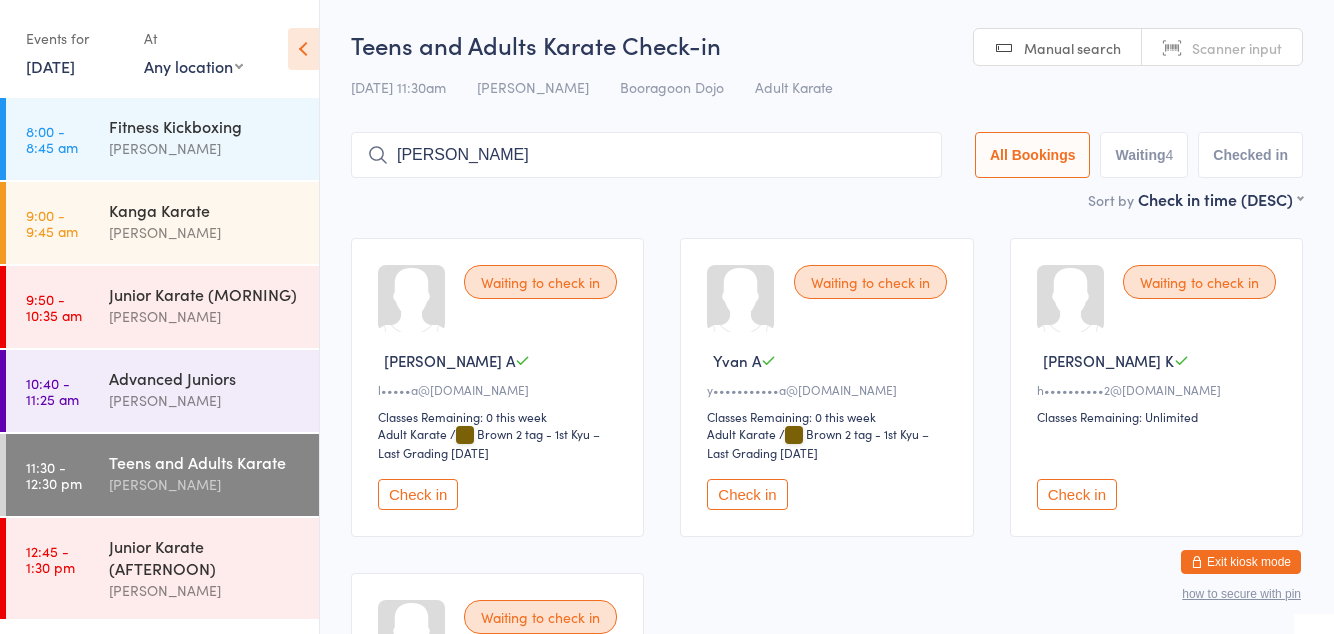 click on "[PERSON_NAME]" at bounding box center (205, 232) 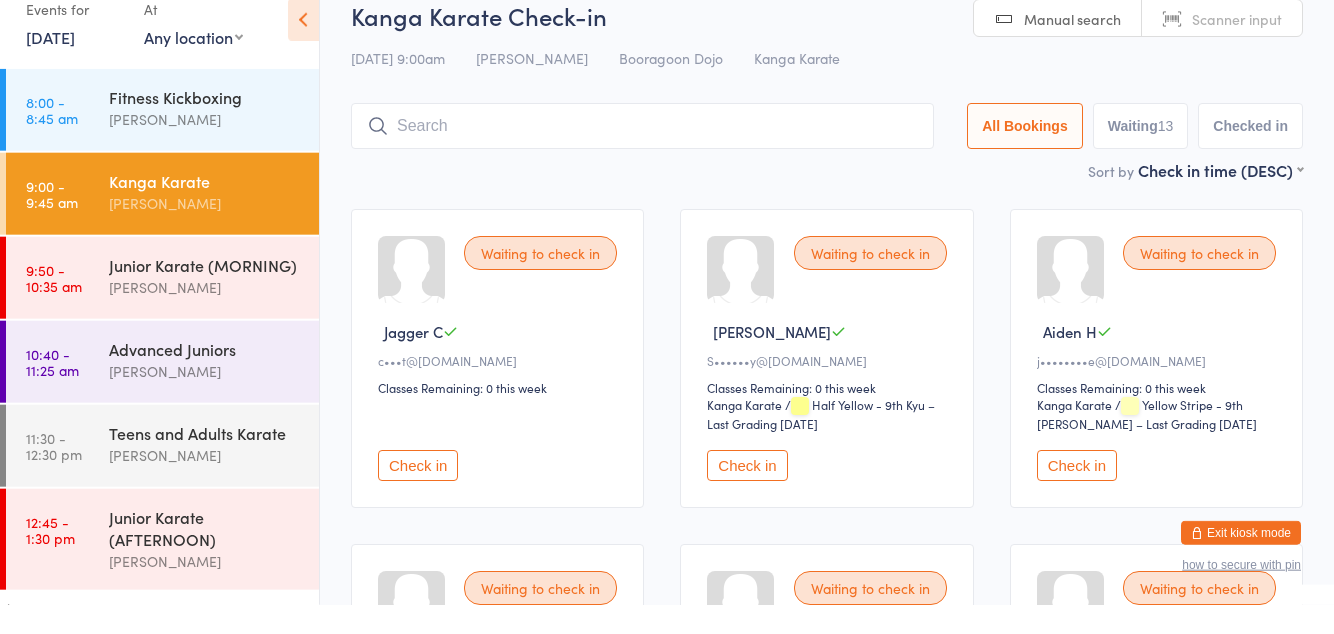 click on "Kanga Karate" at bounding box center [205, 210] 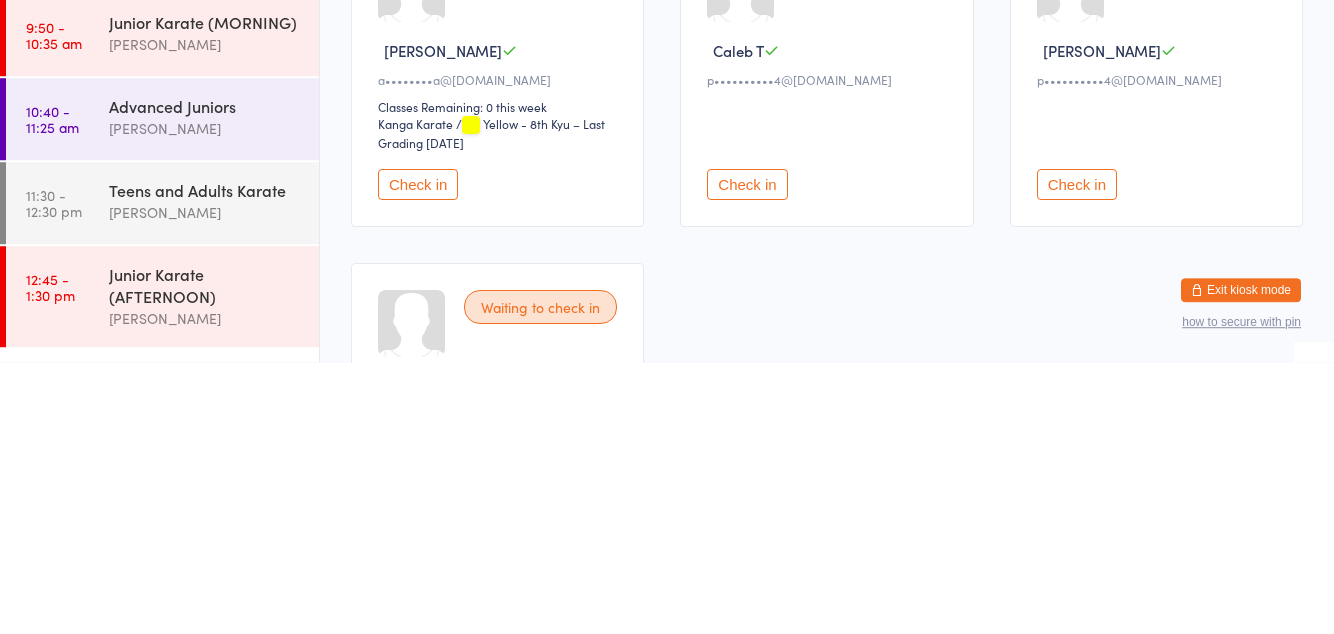 scroll, scrollTop: 1044, scrollLeft: 0, axis: vertical 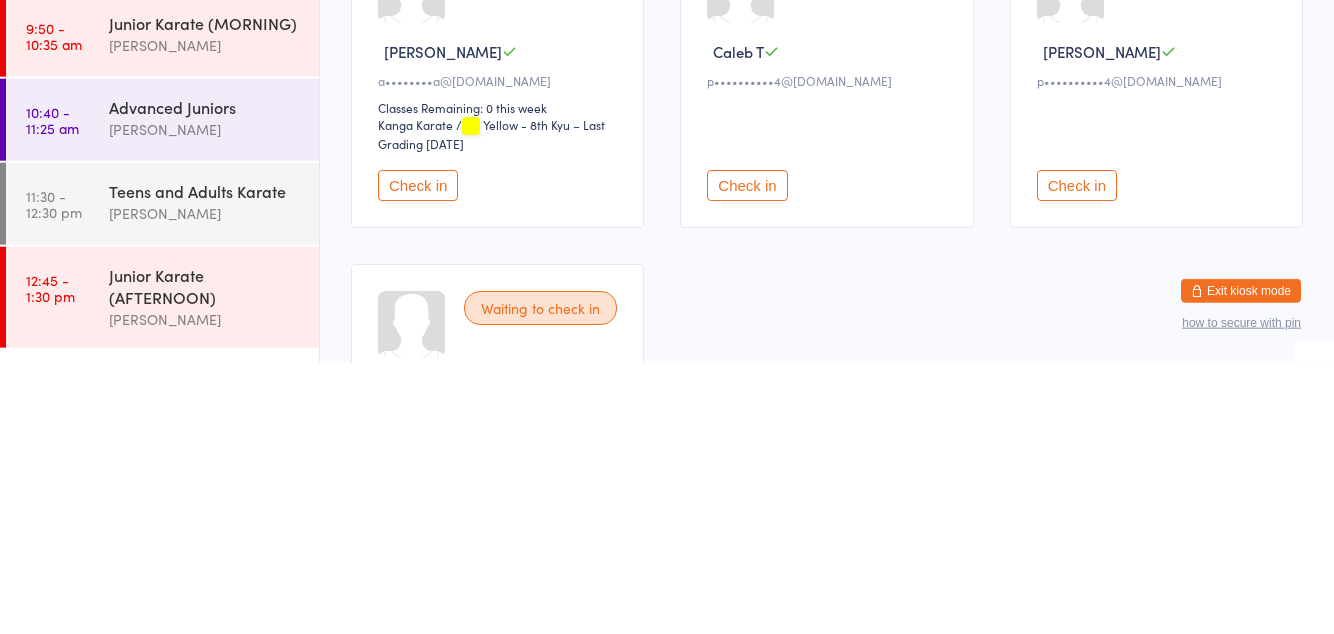 click on "Check in" at bounding box center [418, 456] 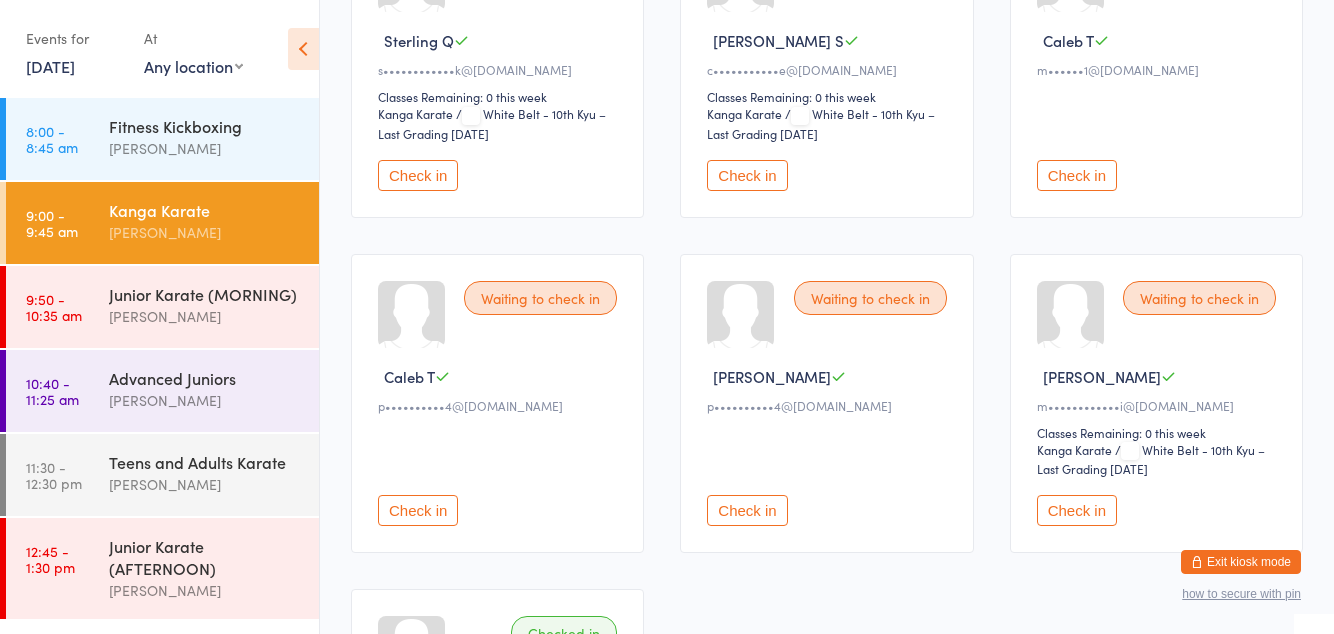 scroll, scrollTop: 989, scrollLeft: 0, axis: vertical 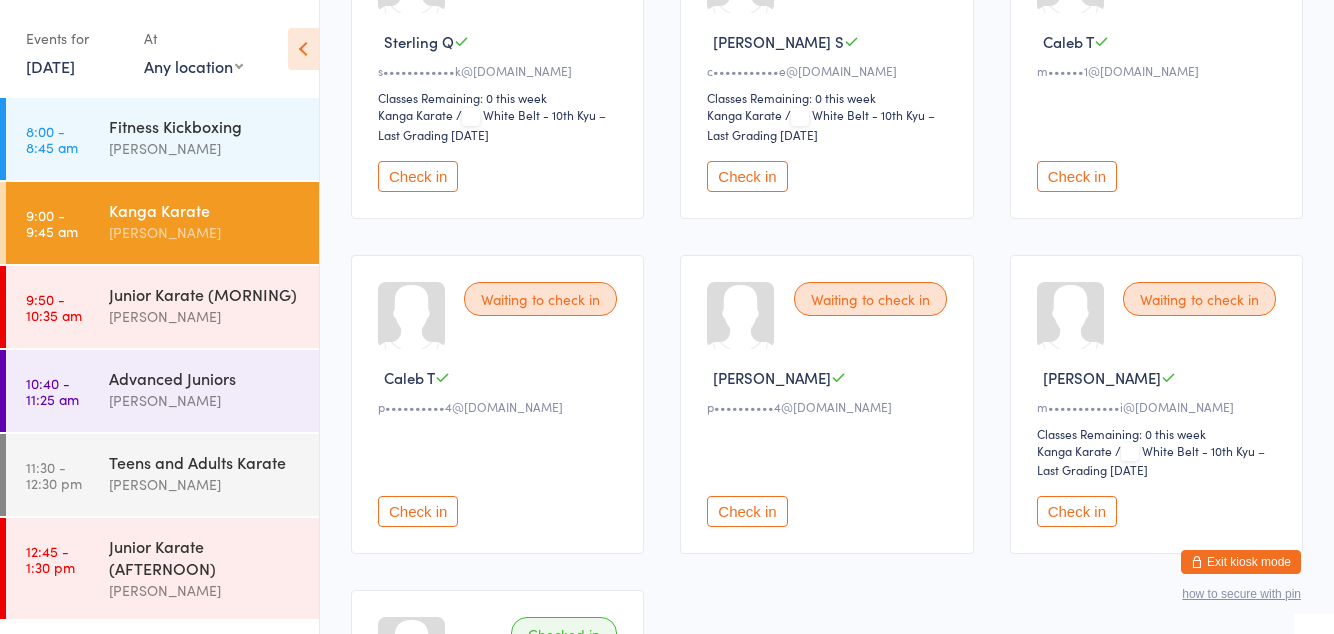 click on "Check in" at bounding box center [418, 511] 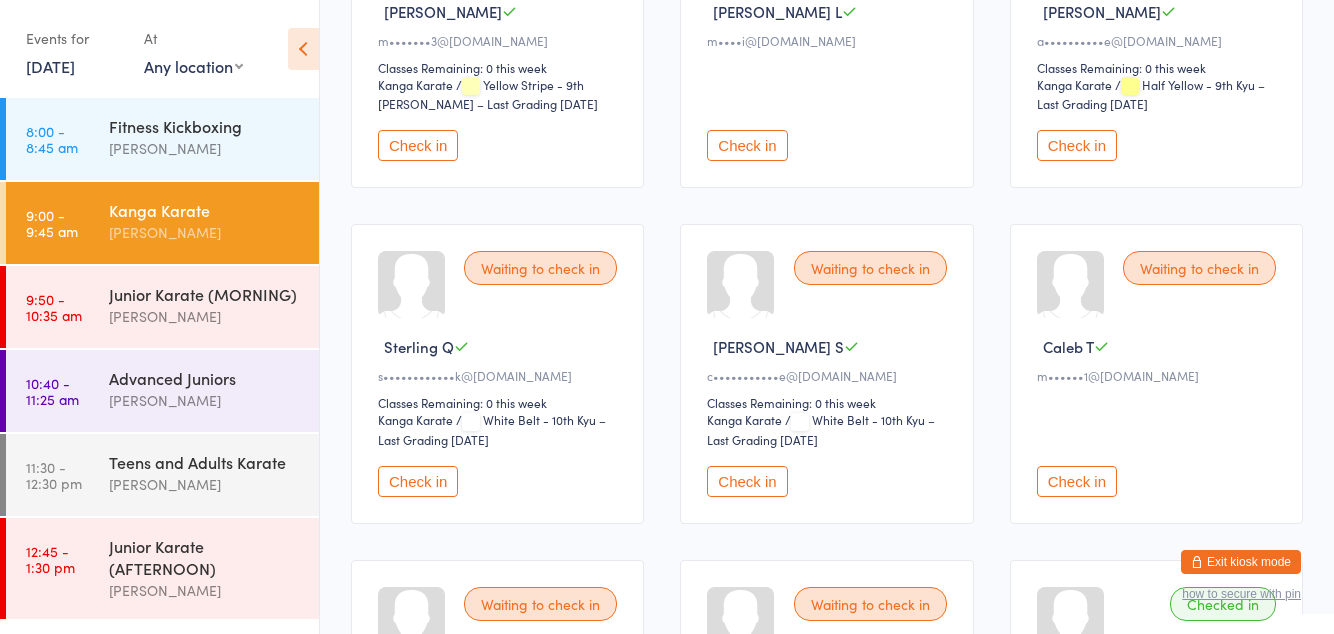 scroll, scrollTop: 682, scrollLeft: 0, axis: vertical 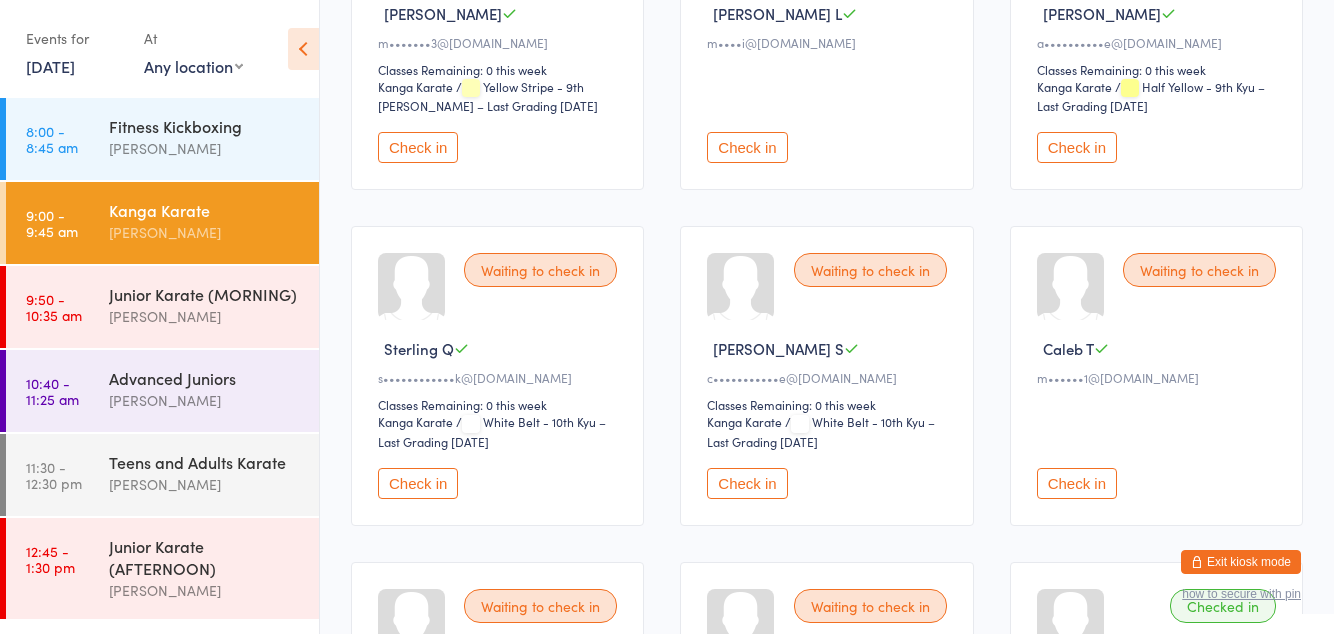 click on "Check in" at bounding box center (418, 483) 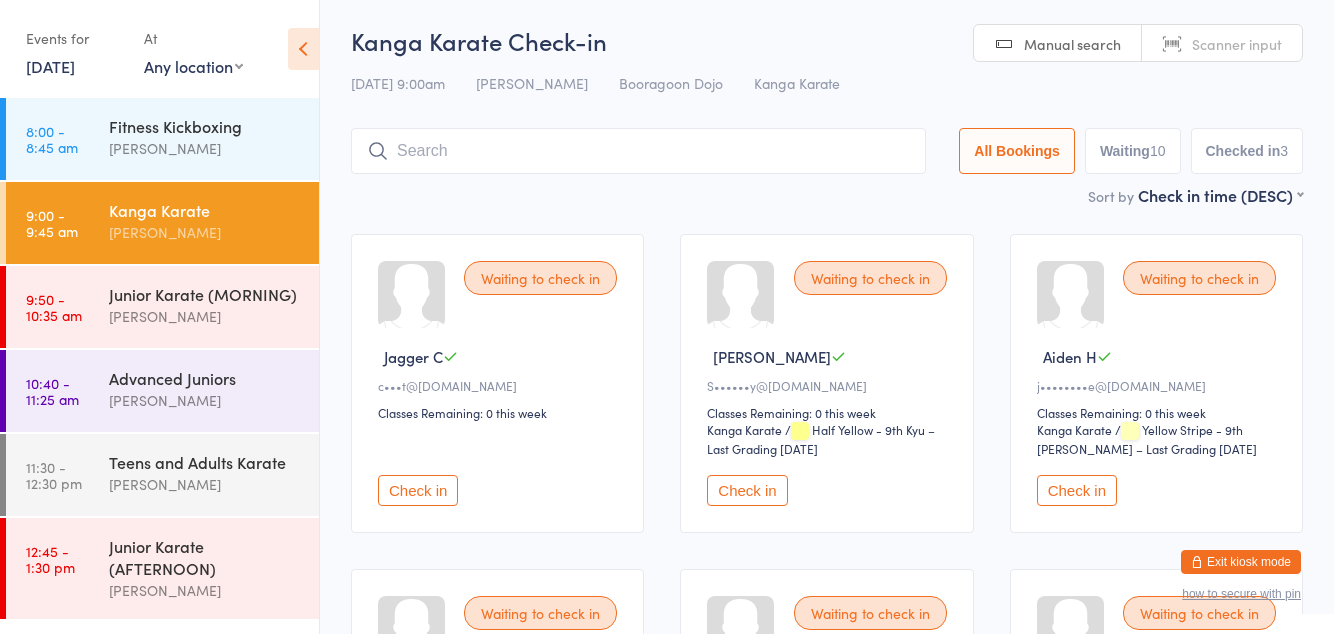 scroll, scrollTop: 0, scrollLeft: 0, axis: both 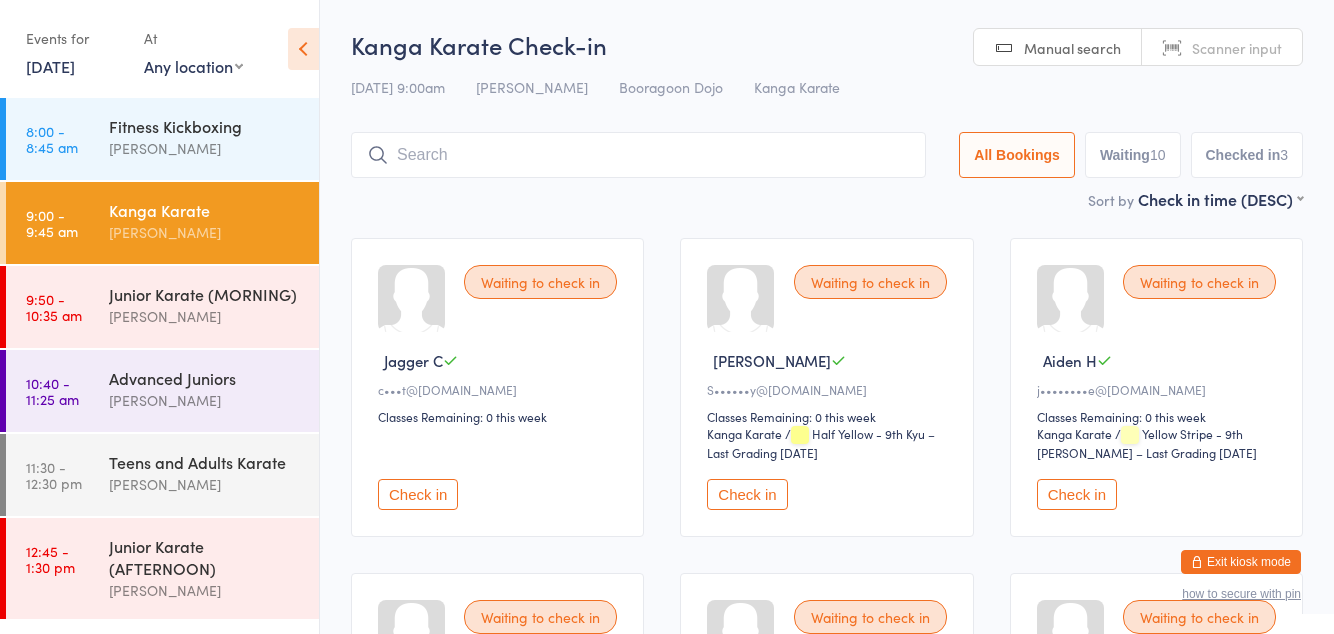 click at bounding box center (638, 155) 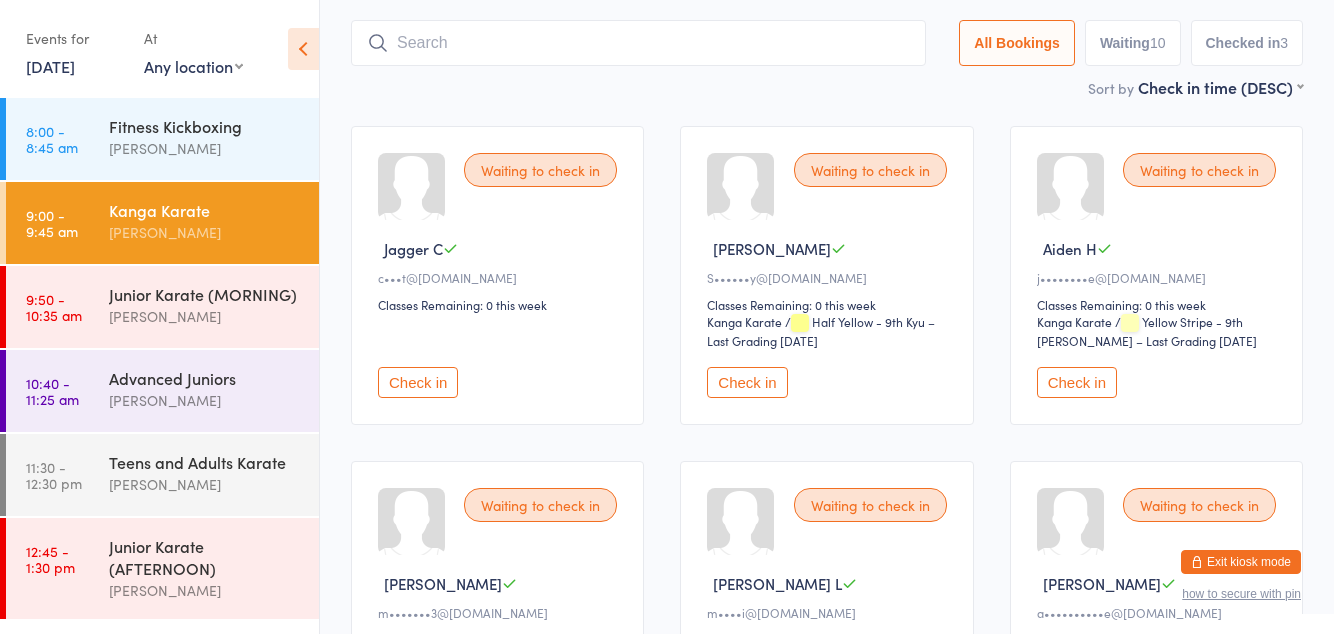 scroll, scrollTop: 132, scrollLeft: 0, axis: vertical 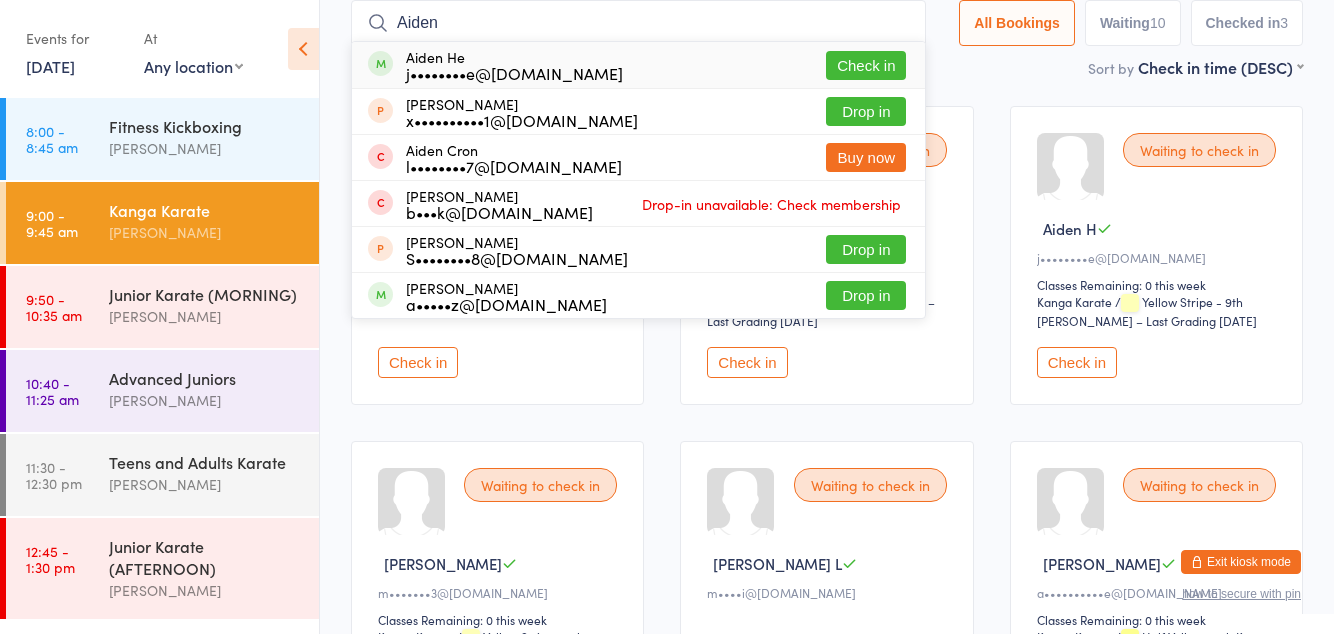 type on "Aiden" 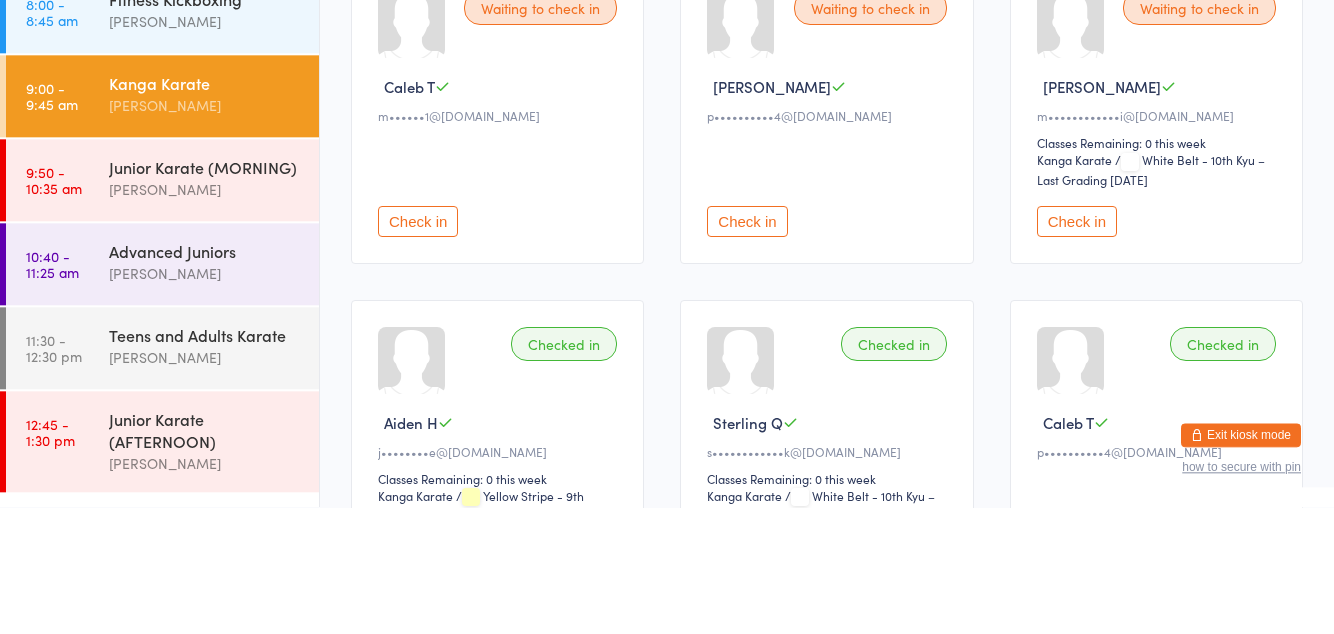 scroll, scrollTop: 817, scrollLeft: 0, axis: vertical 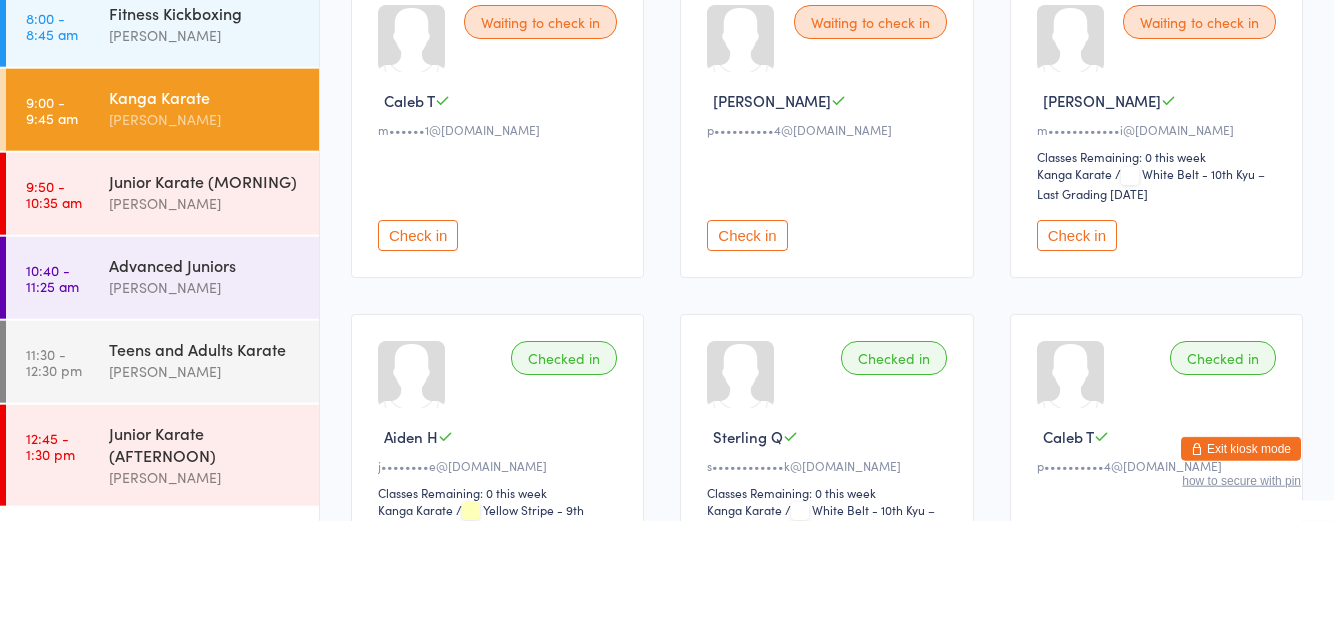click on "Check in" at bounding box center [1077, 348] 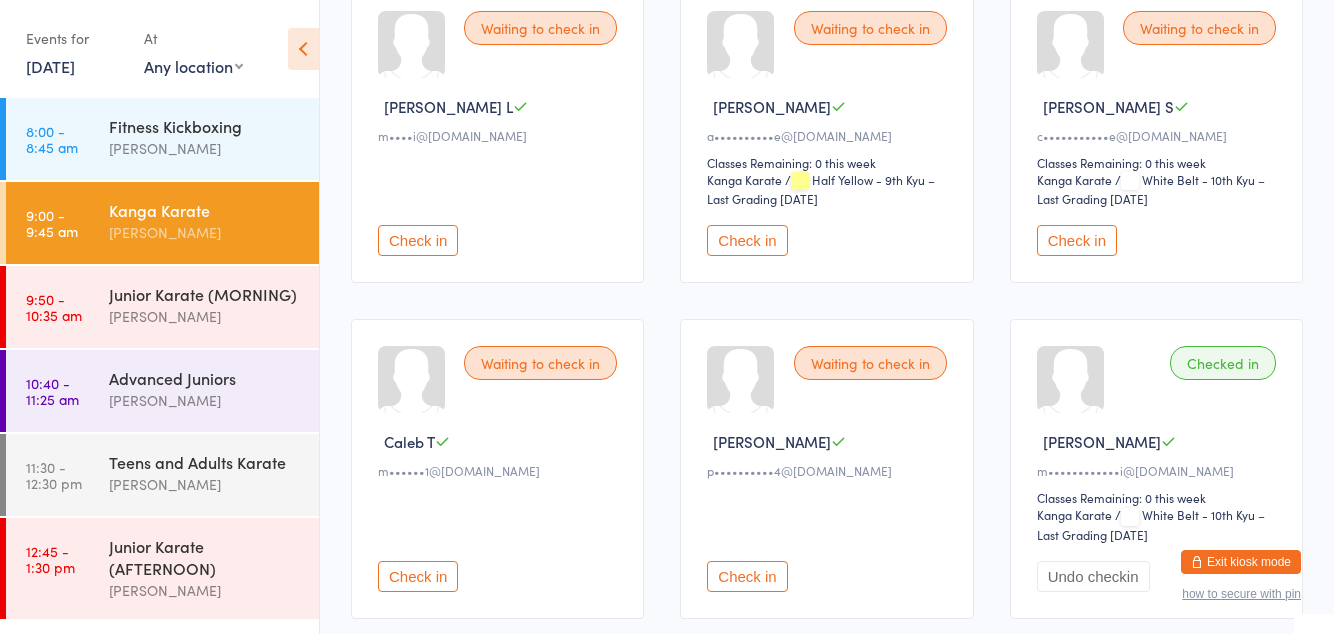 scroll, scrollTop: 586, scrollLeft: 0, axis: vertical 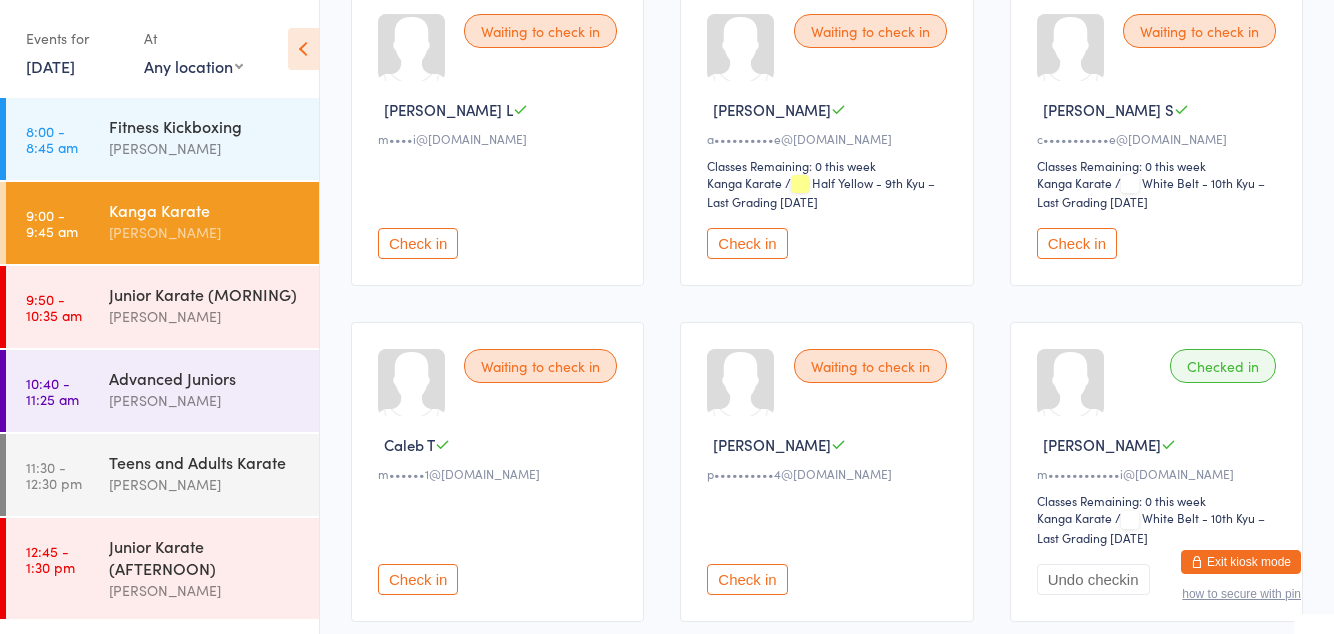 click on "Check in" at bounding box center (747, 579) 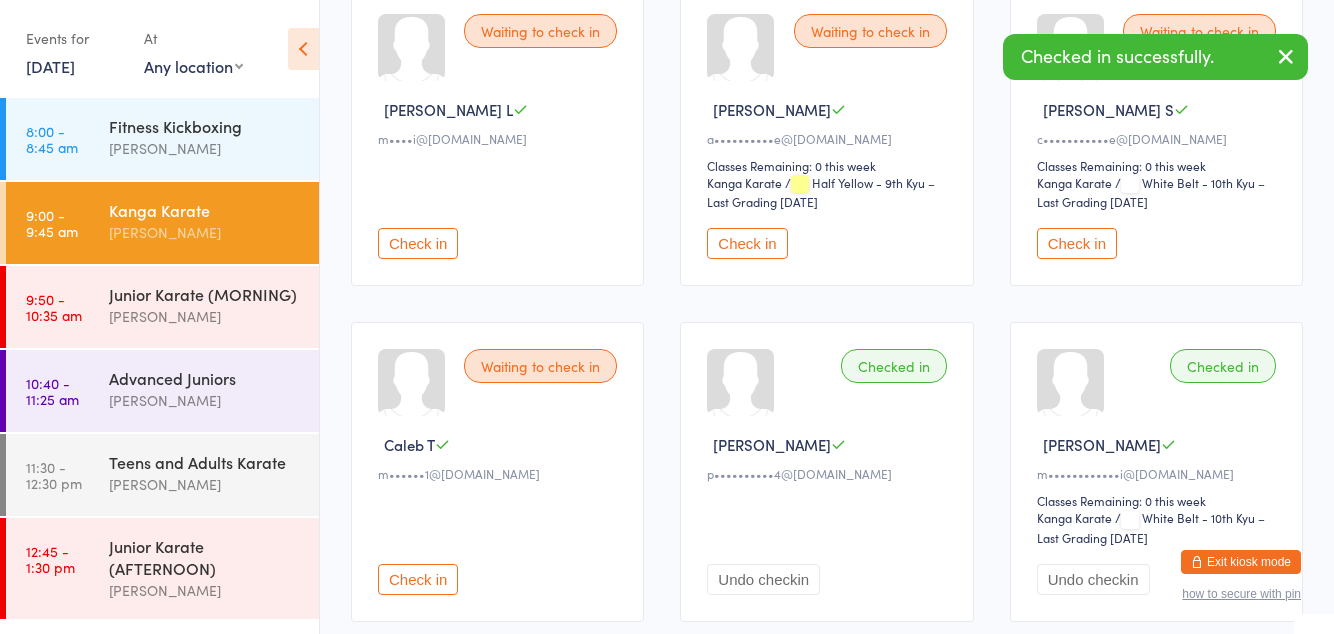 click on "Check in" at bounding box center (418, 579) 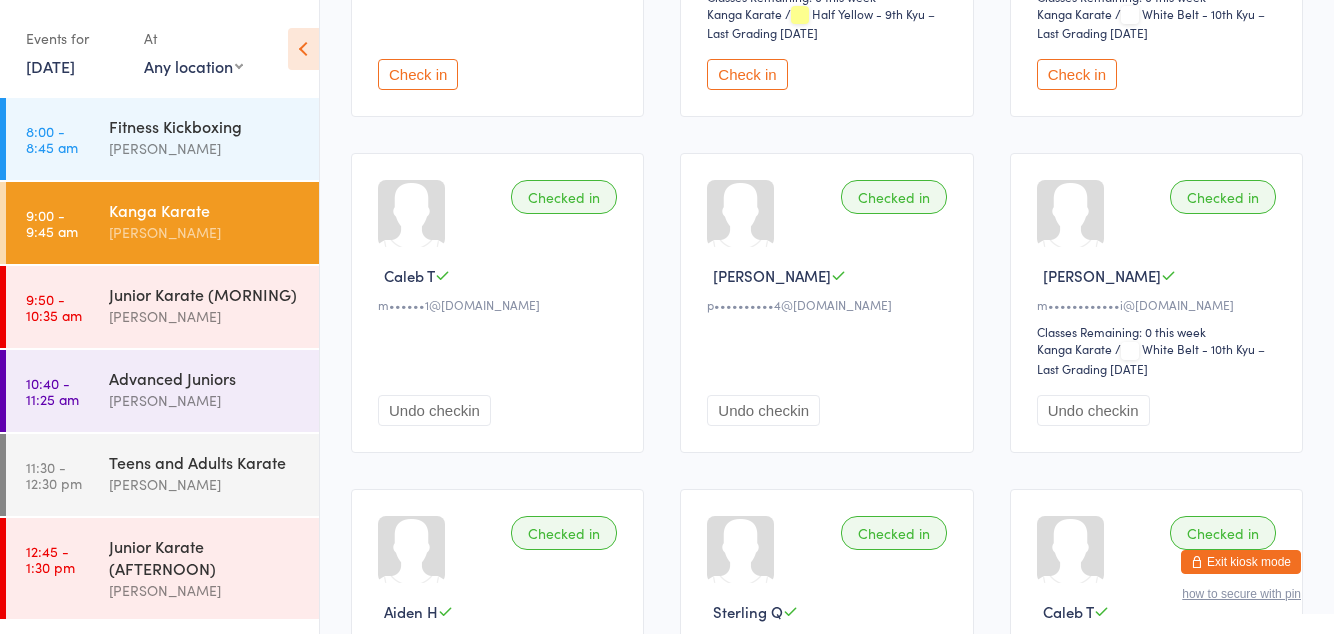 scroll, scrollTop: 756, scrollLeft: 0, axis: vertical 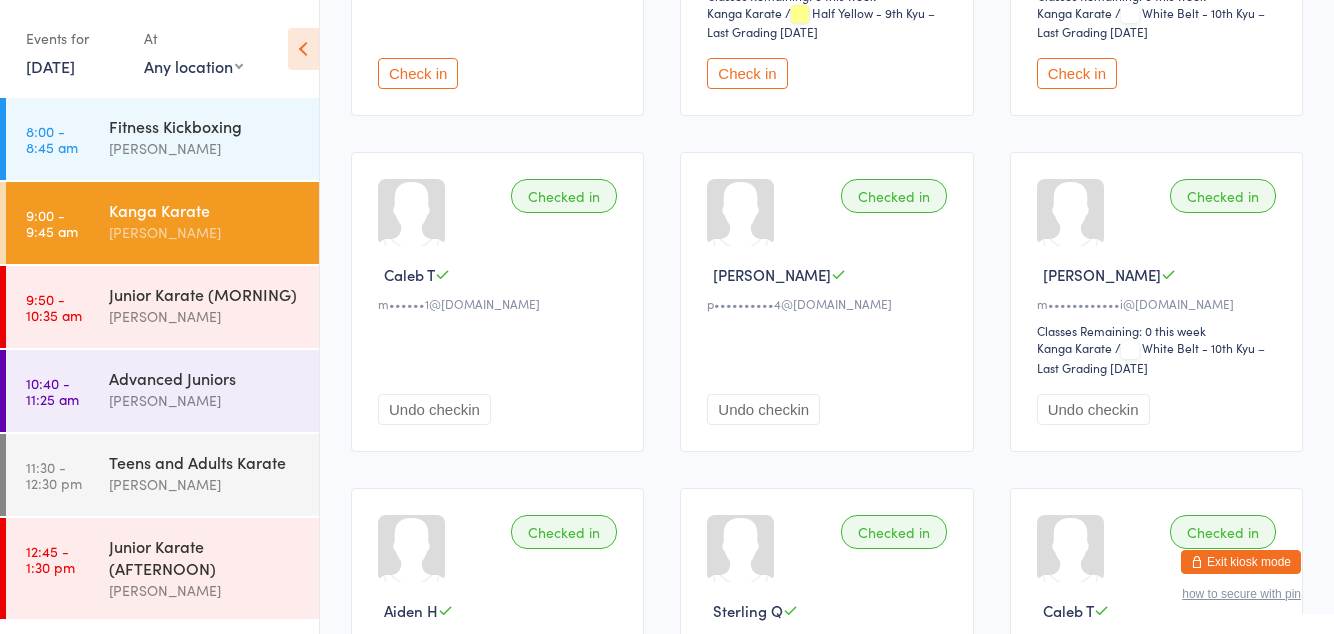 click on "Undo checkin" at bounding box center (434, 409) 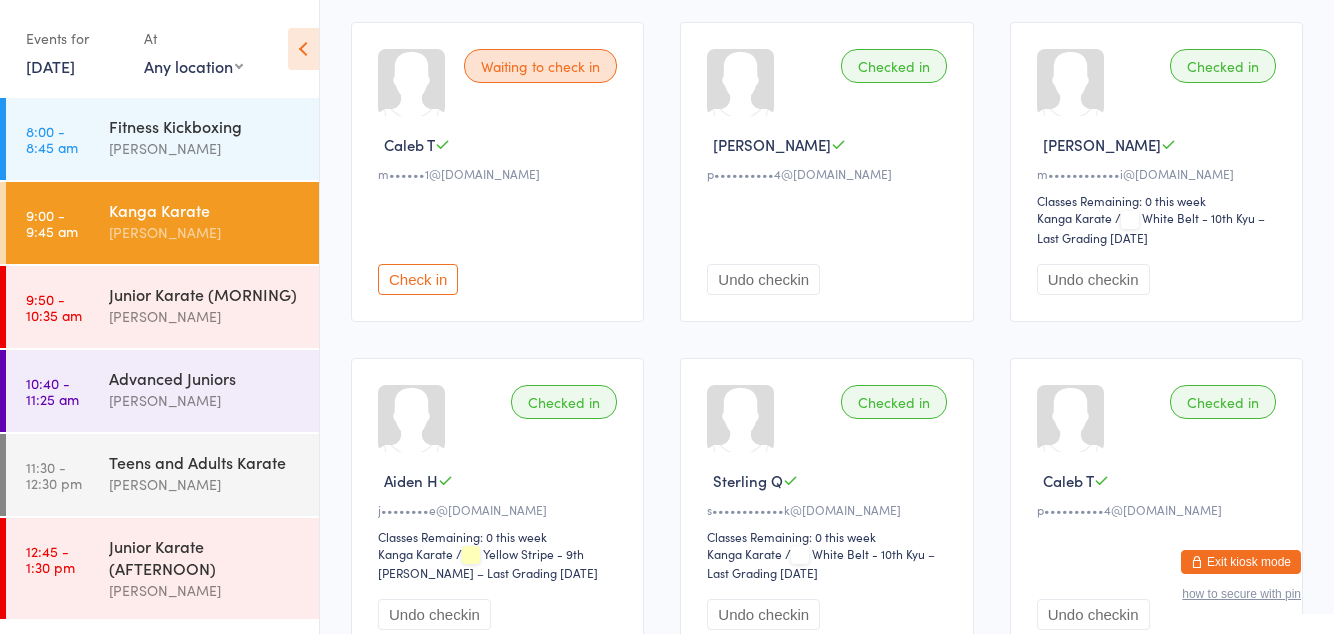 scroll, scrollTop: 908, scrollLeft: 0, axis: vertical 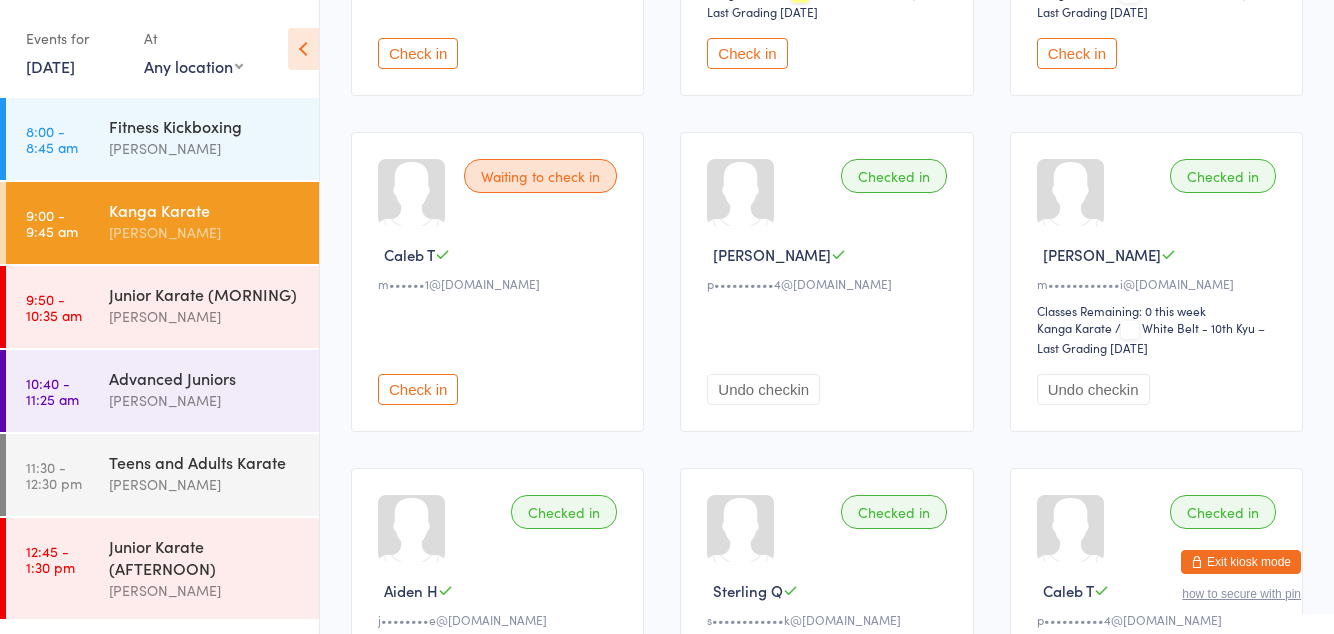 click on "Check in" at bounding box center [418, 389] 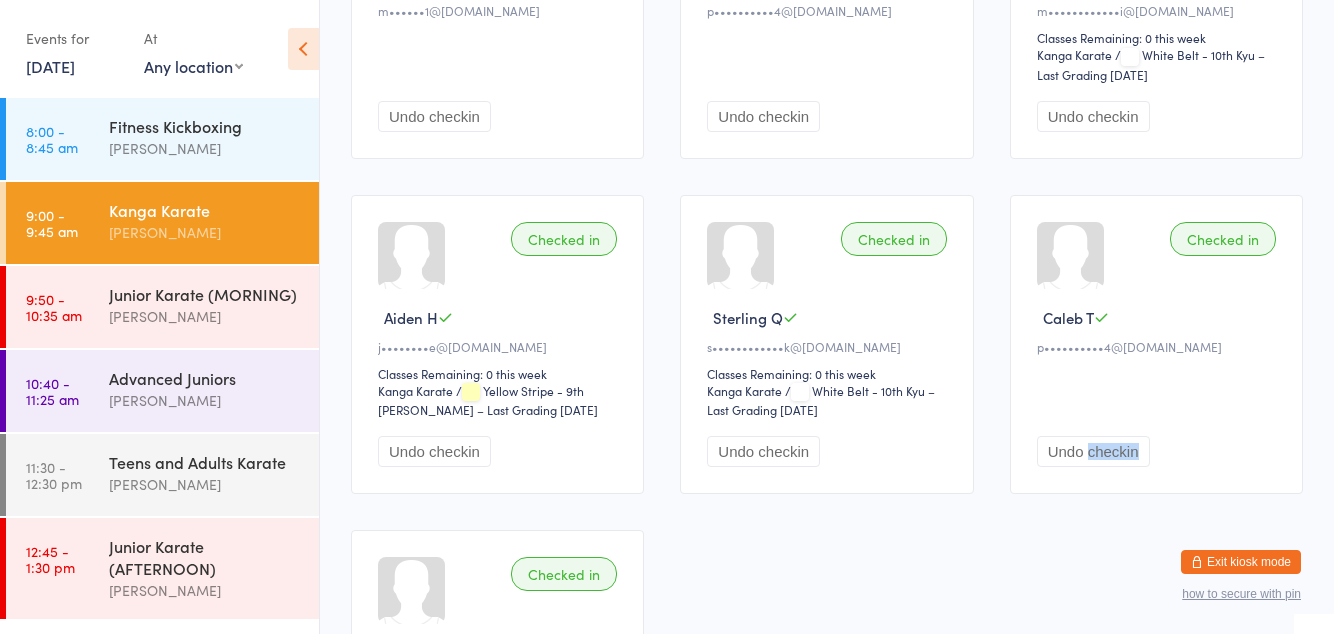 scroll, scrollTop: 1052, scrollLeft: 0, axis: vertical 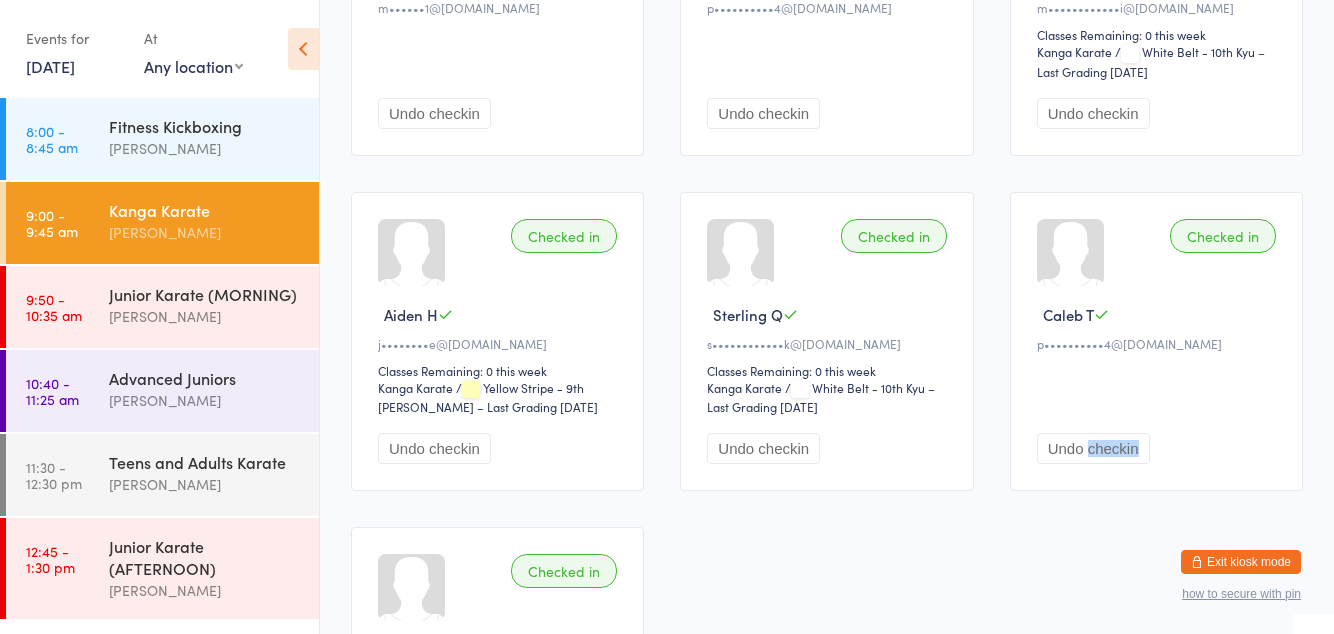 click on "Kanga Karate" at bounding box center (205, 210) 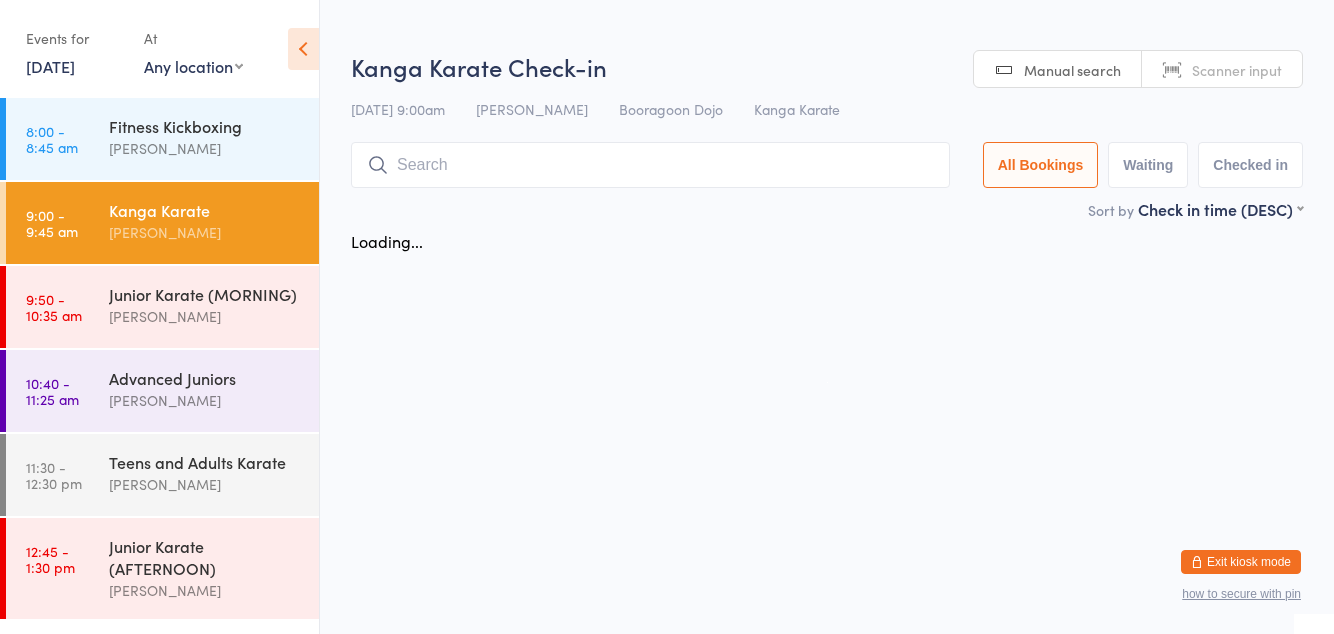 scroll, scrollTop: 0, scrollLeft: 0, axis: both 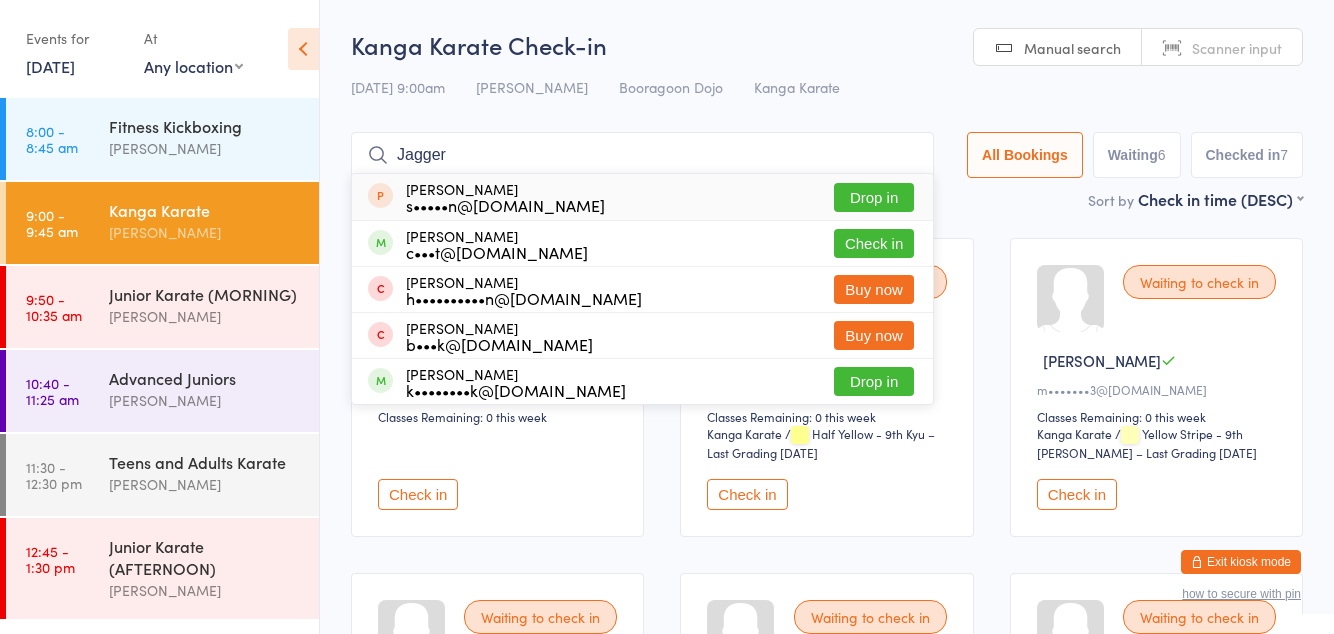 click on "Kanga Karate Check-in [DATE] 9:00am  [PERSON_NAME]  Booragoon Dojo  Kanga Karate  Manual search Scanner input [PERSON_NAME] [PERSON_NAME] s•••••n@[DOMAIN_NAME] Drop in [PERSON_NAME] c•••t@[DOMAIN_NAME] Check in [PERSON_NAME] h••••••••••n@[DOMAIN_NAME] Buy now [PERSON_NAME] b•••k@[DOMAIN_NAME] Buy now [PERSON_NAME] k••••••••k@[DOMAIN_NAME] Drop in All Bookings Waiting  6 Checked in  7 Sort by   Check in time (DESC) First name (ASC) First name (DESC) Last name (ASC) Last name (DESC) Check in time (ASC) Check in time (DESC) Rank (ASC) Rank (DESC) Waiting to check in [PERSON_NAME] C  c•••t@[DOMAIN_NAME] Classes Remaining: 0 this week   Check in Waiting to check in [PERSON_NAME]••••••y@[DOMAIN_NAME] Classes Remaining: 0 this week Kanga Karate  Kanga Karate   /  Half Yellow - 9th Kyu – Last Grading [DATE]   Check in Waiting to check in [PERSON_NAME] L  m•••••••3@[DOMAIN_NAME] Classes Remaining: 0 this week Kanga Karate  Kanga Karate   /    Check in" at bounding box center (827, 962) 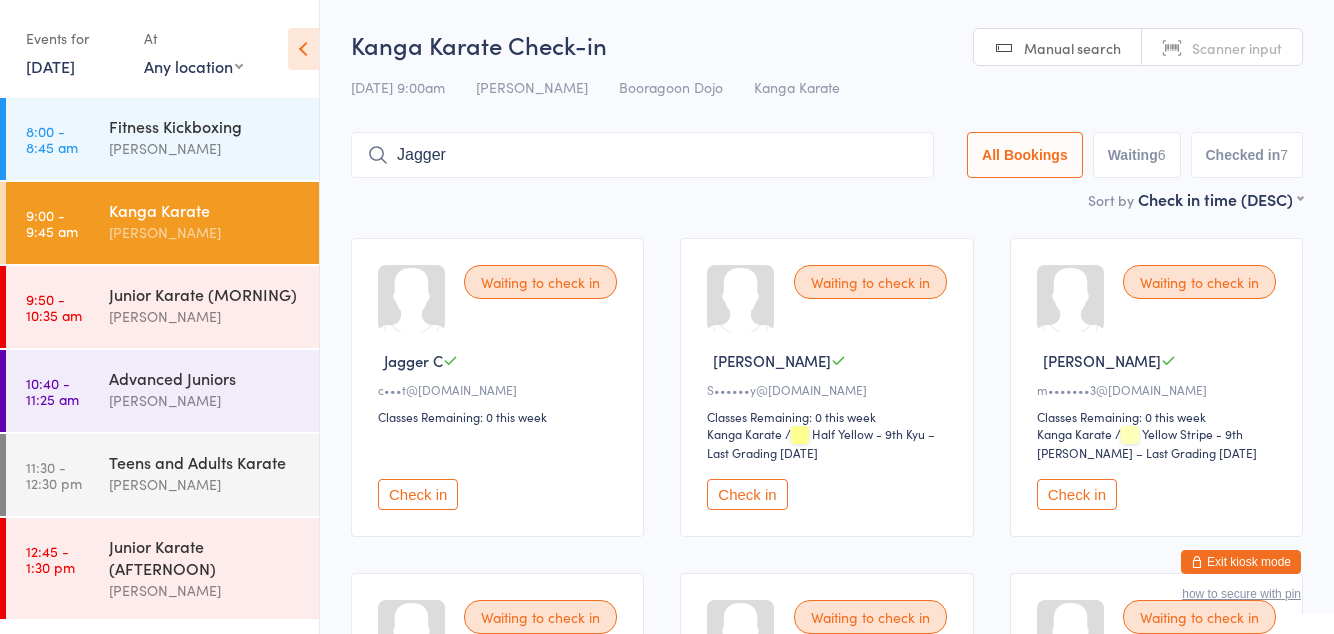click on "Jagger" at bounding box center (642, 155) 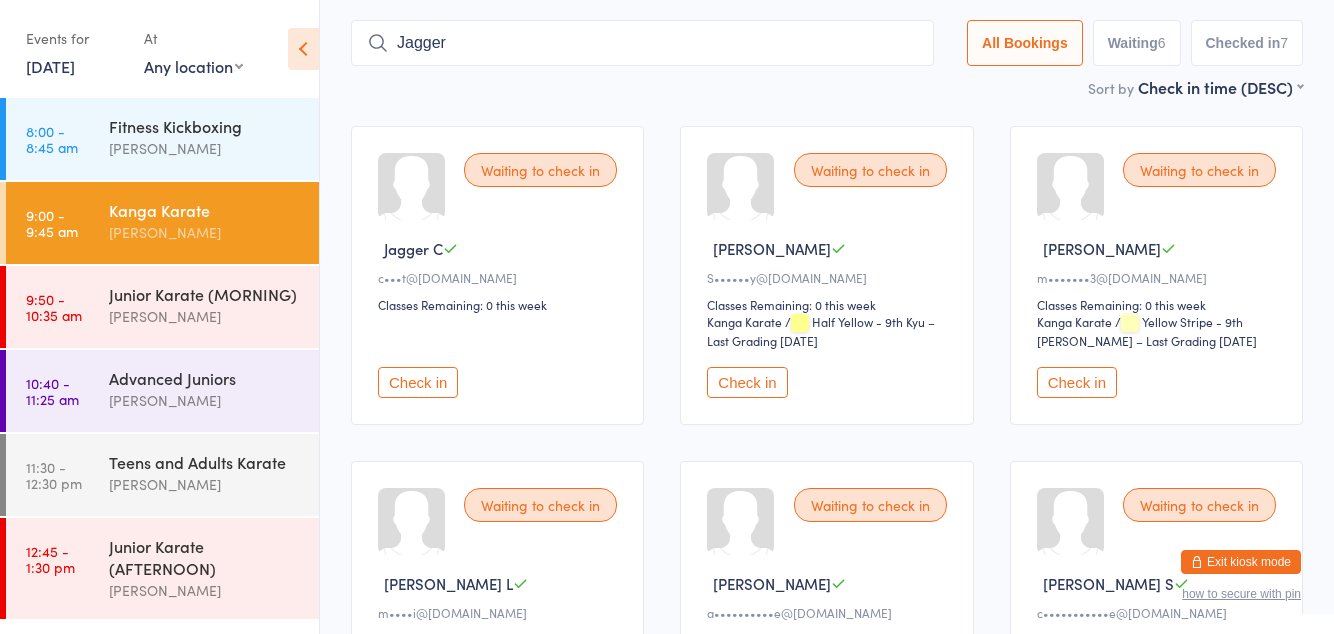 scroll, scrollTop: 132, scrollLeft: 0, axis: vertical 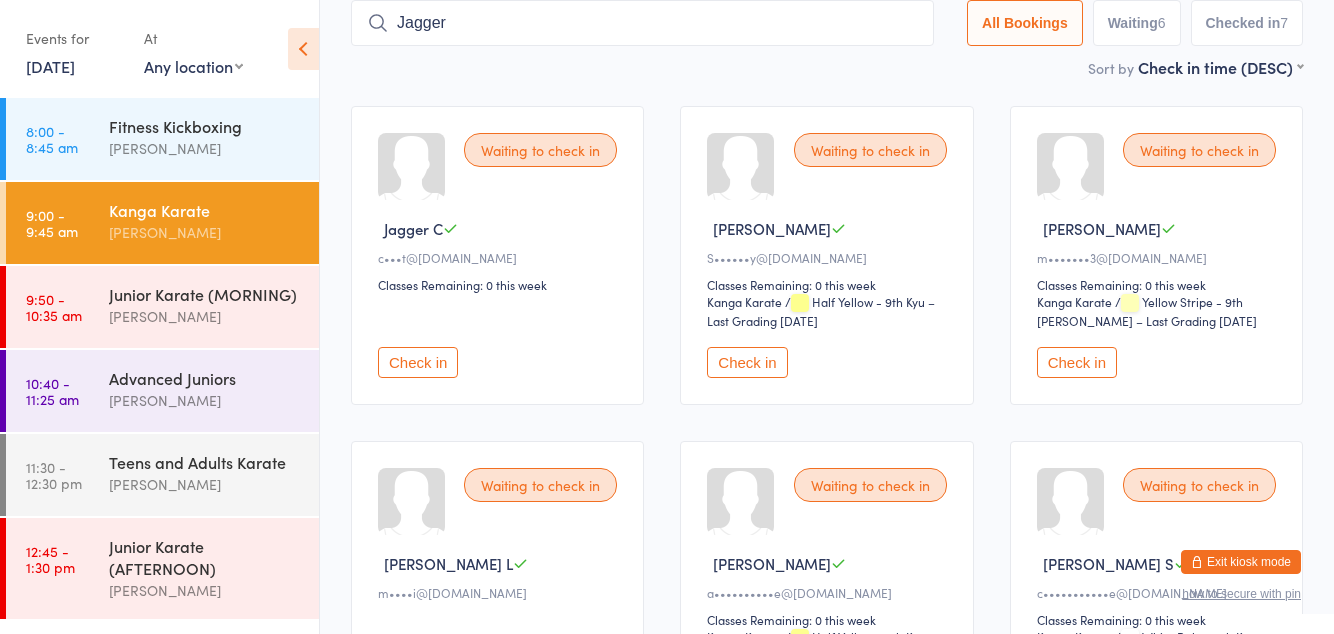 click on "Jagger C" at bounding box center [413, 228] 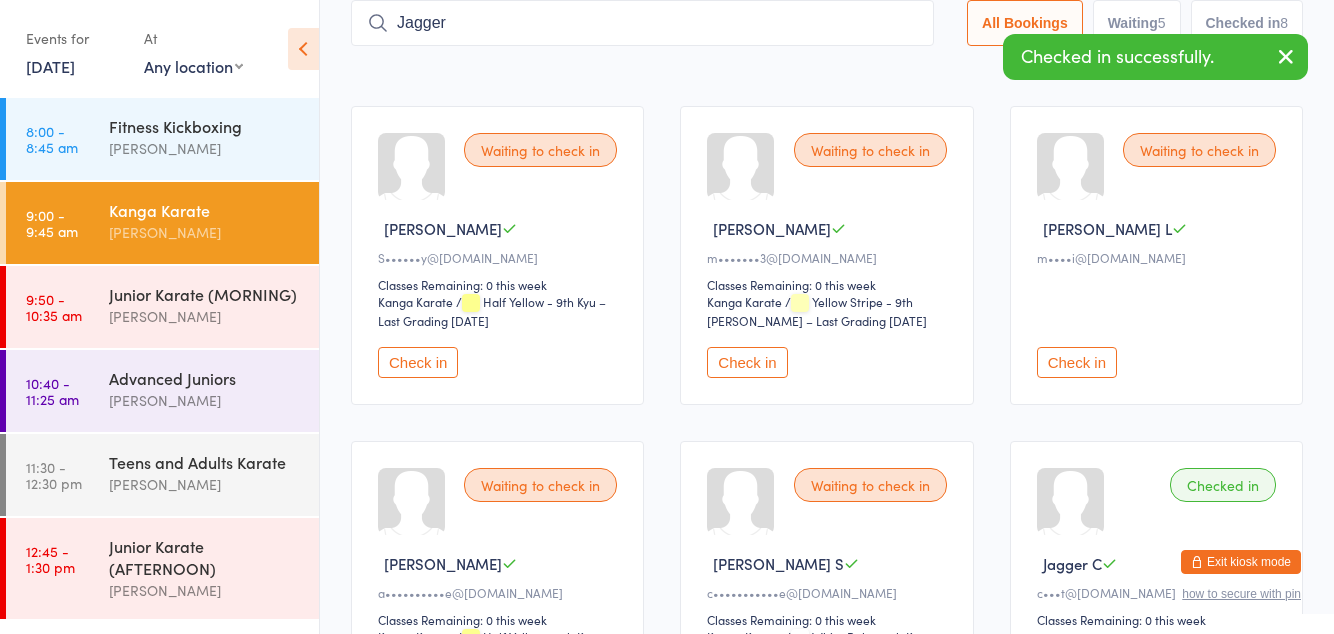 click on "Jagger" at bounding box center [642, 23] 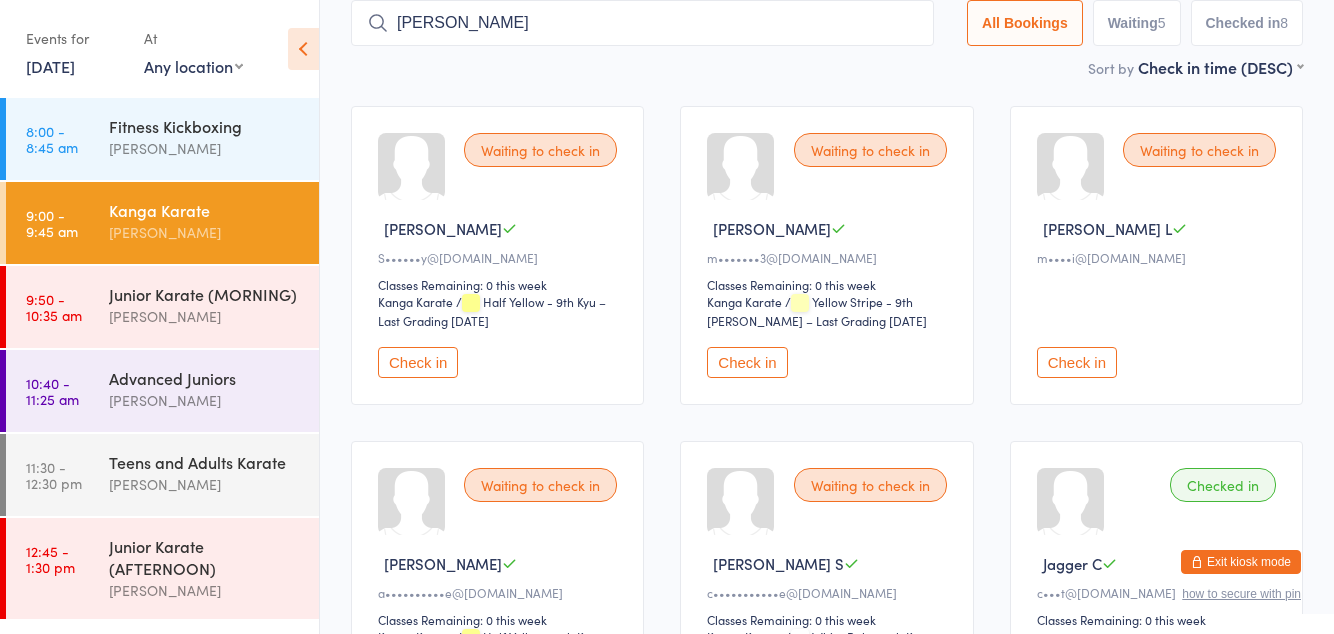 type on "J" 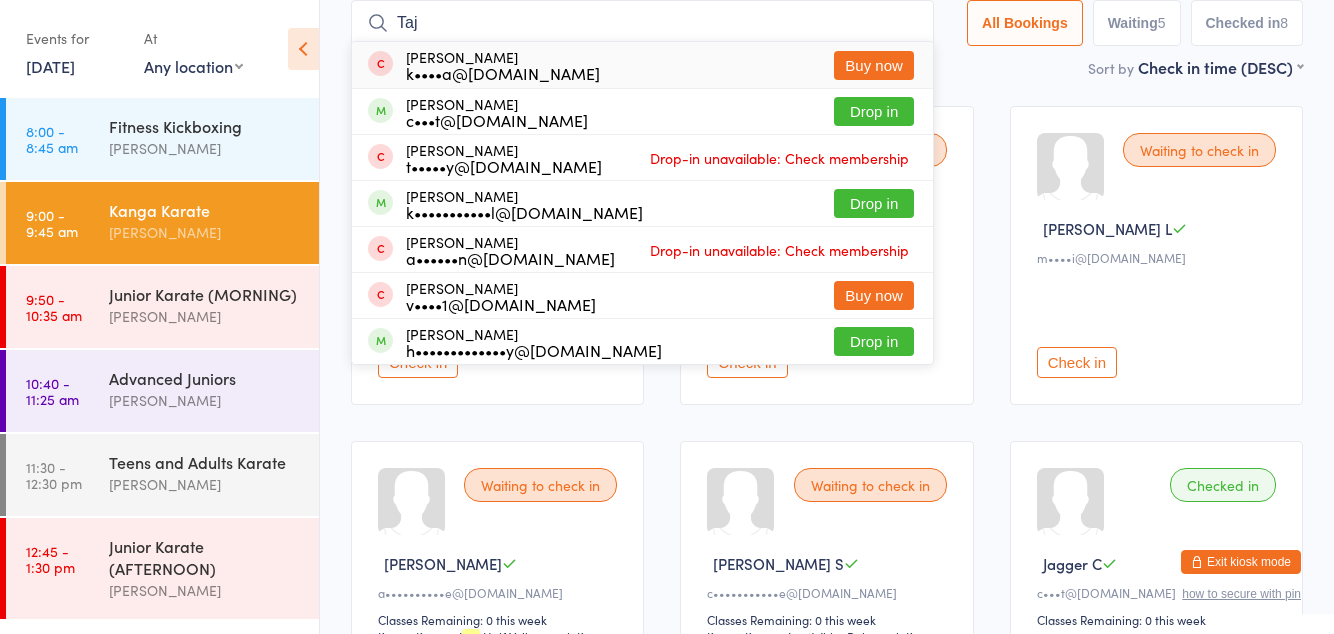 type on "Taj" 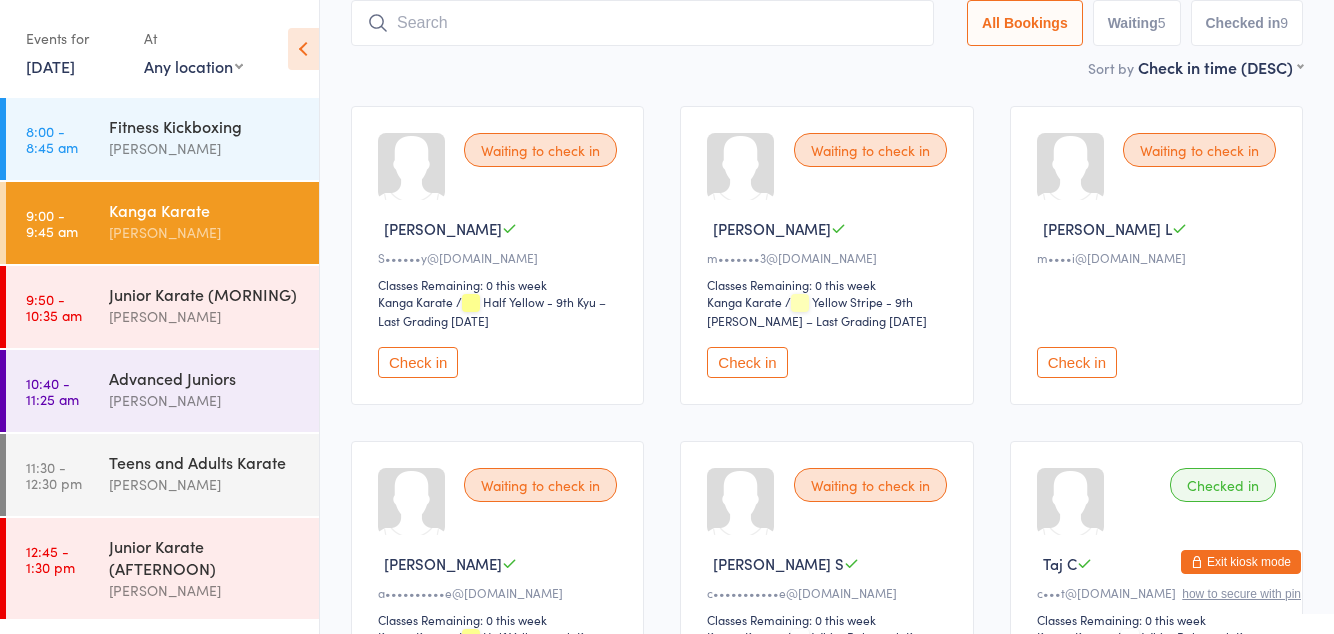 click on "Check in" at bounding box center (418, 362) 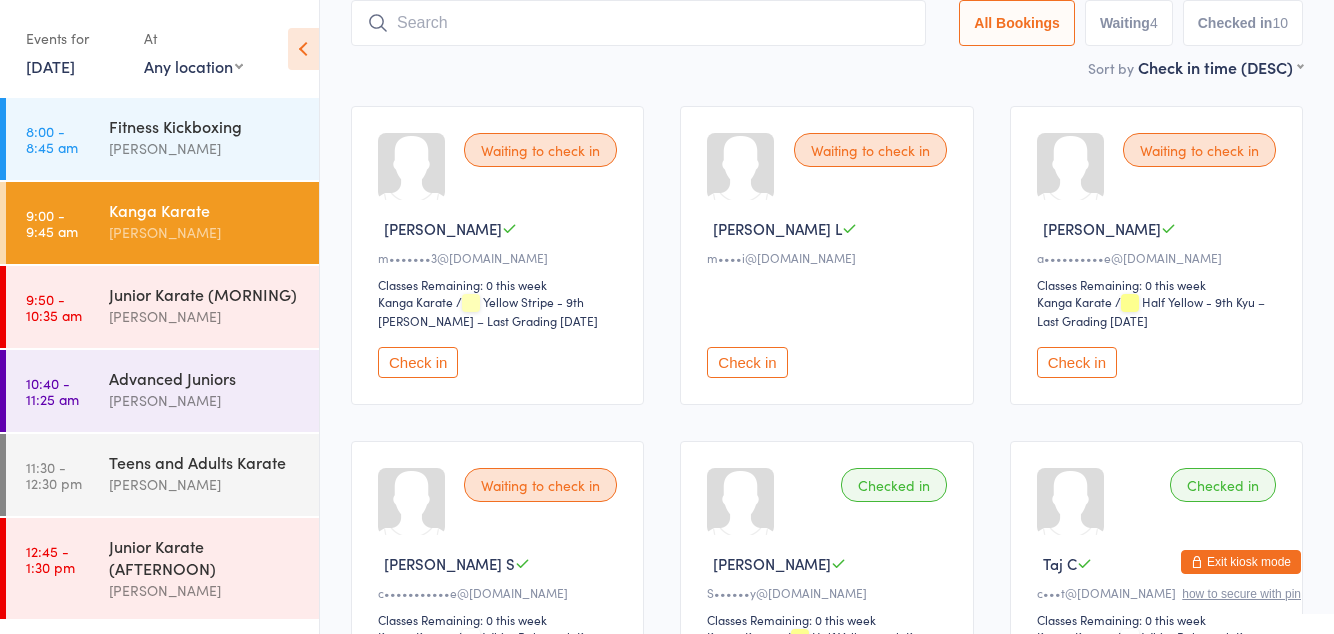click on "Check in" at bounding box center [1077, 362] 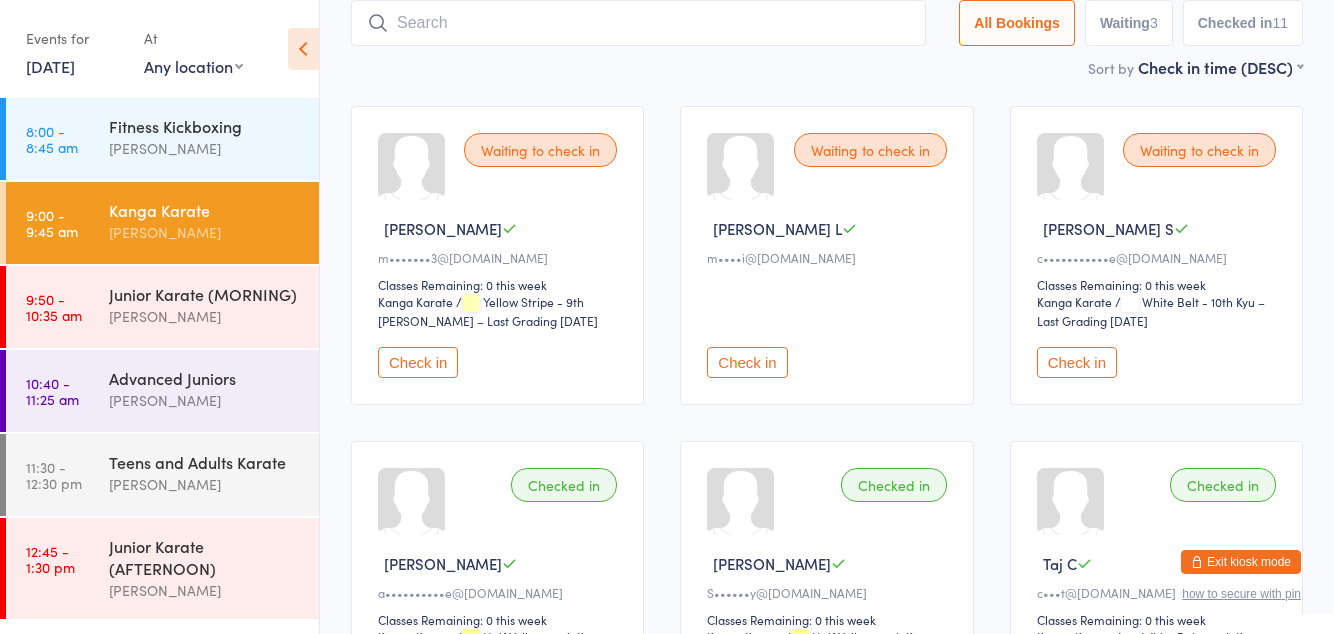 click on "Check in" at bounding box center (418, 362) 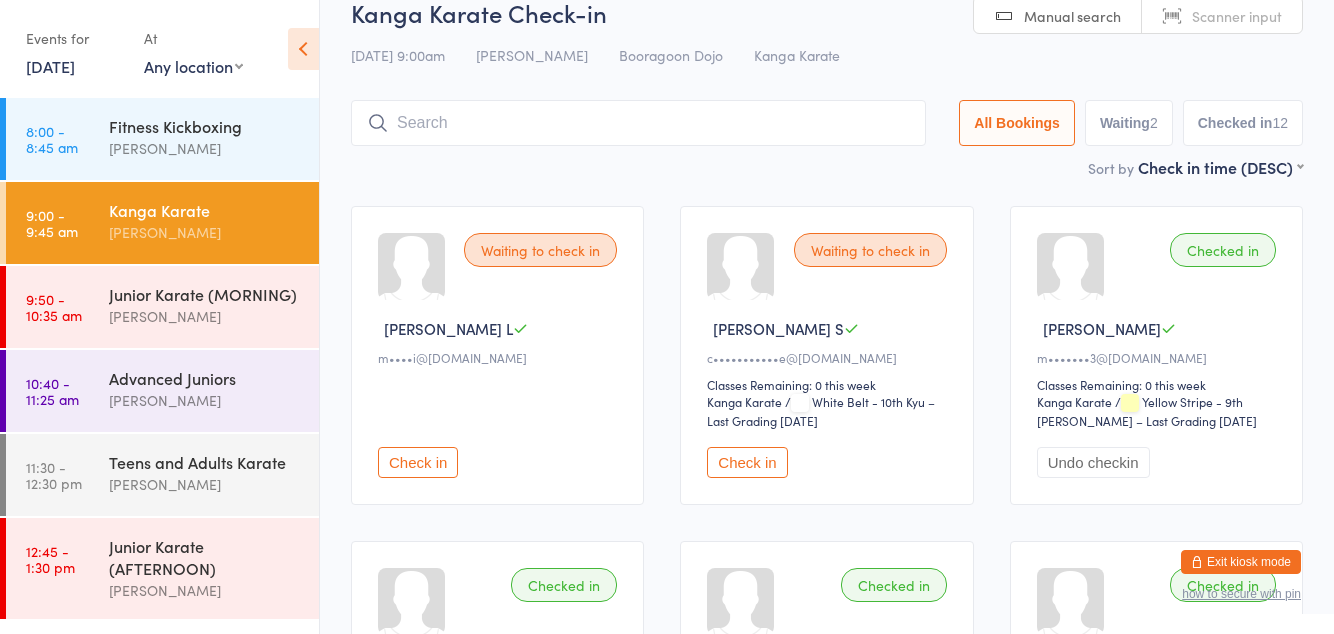 scroll, scrollTop: 30, scrollLeft: 0, axis: vertical 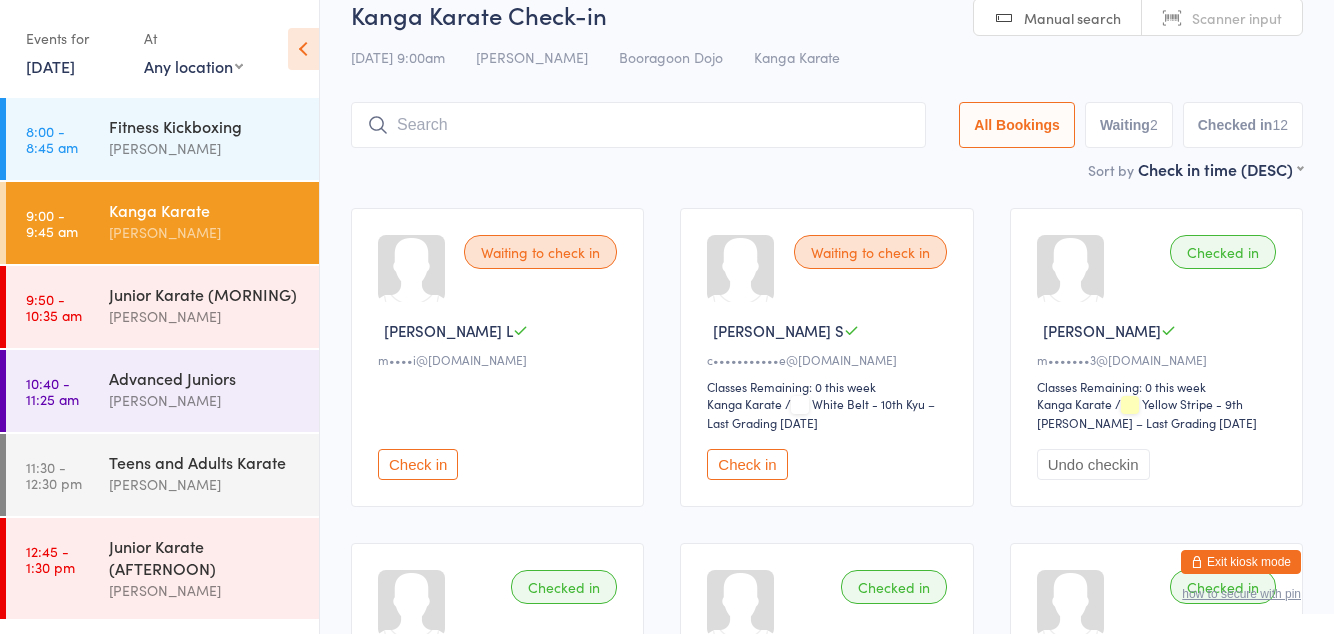 click on "Check in" at bounding box center (418, 464) 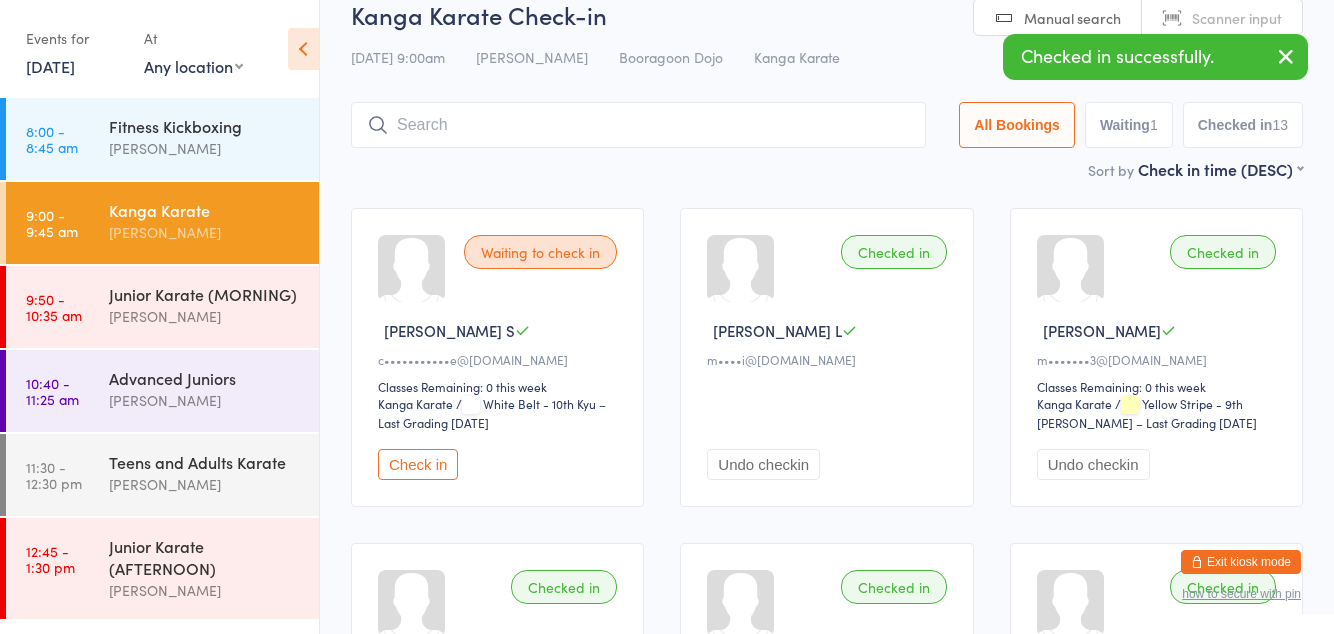 click on "Check in" at bounding box center (418, 464) 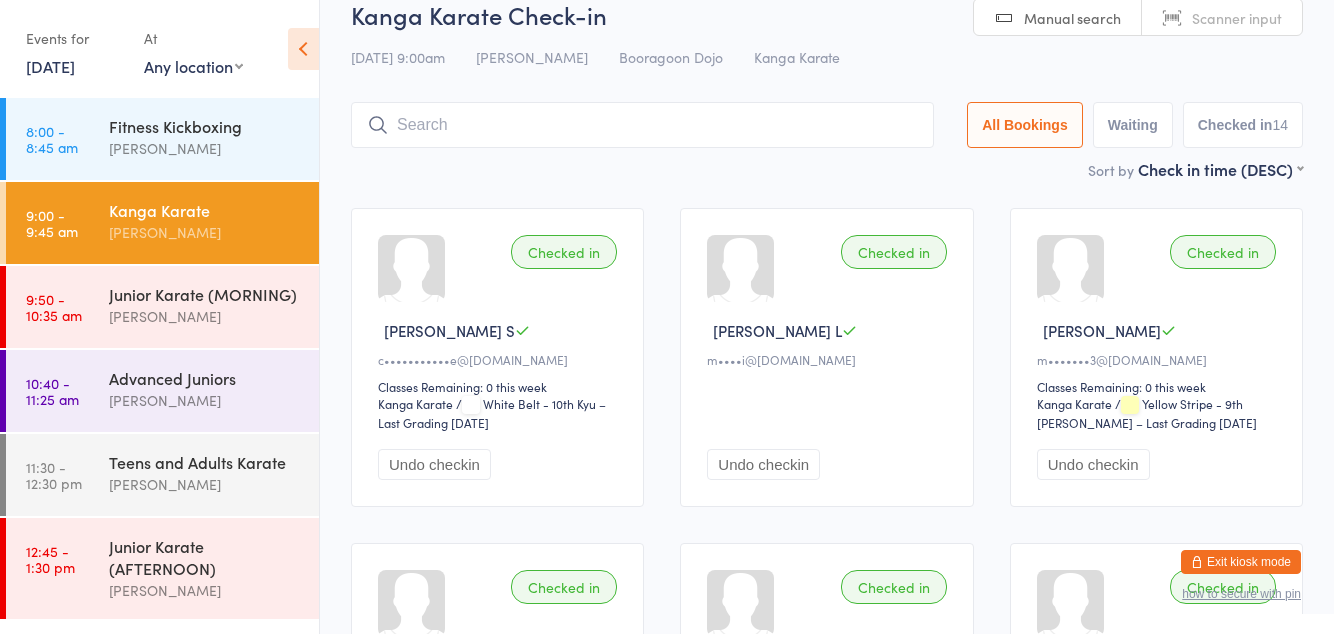 click on "Junior Karate (MORNING) [PERSON_NAME]" at bounding box center [214, 305] 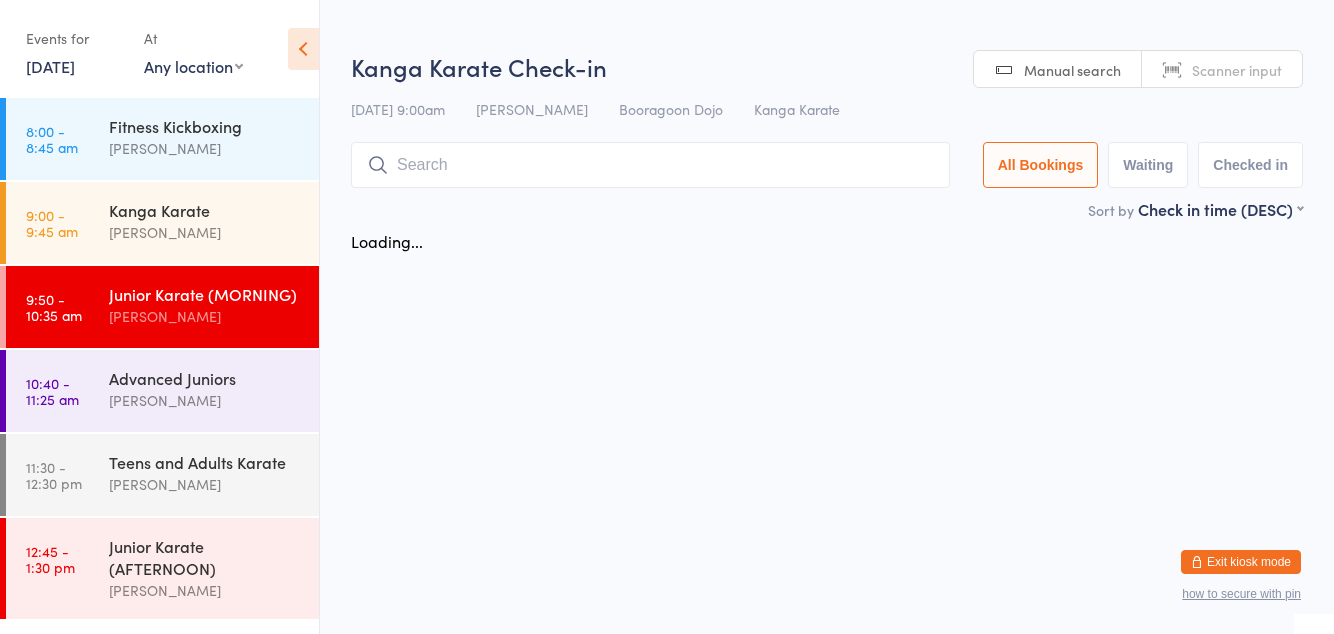 scroll, scrollTop: 0, scrollLeft: 0, axis: both 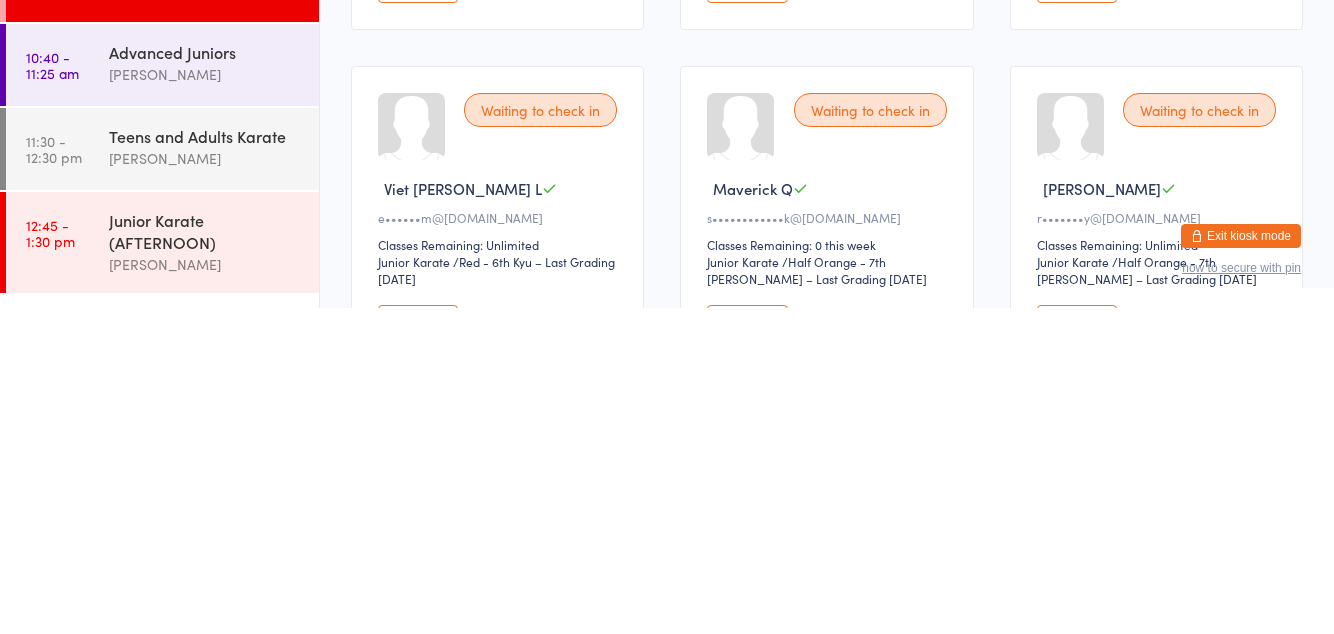 click on "Check in" at bounding box center (418, 646) 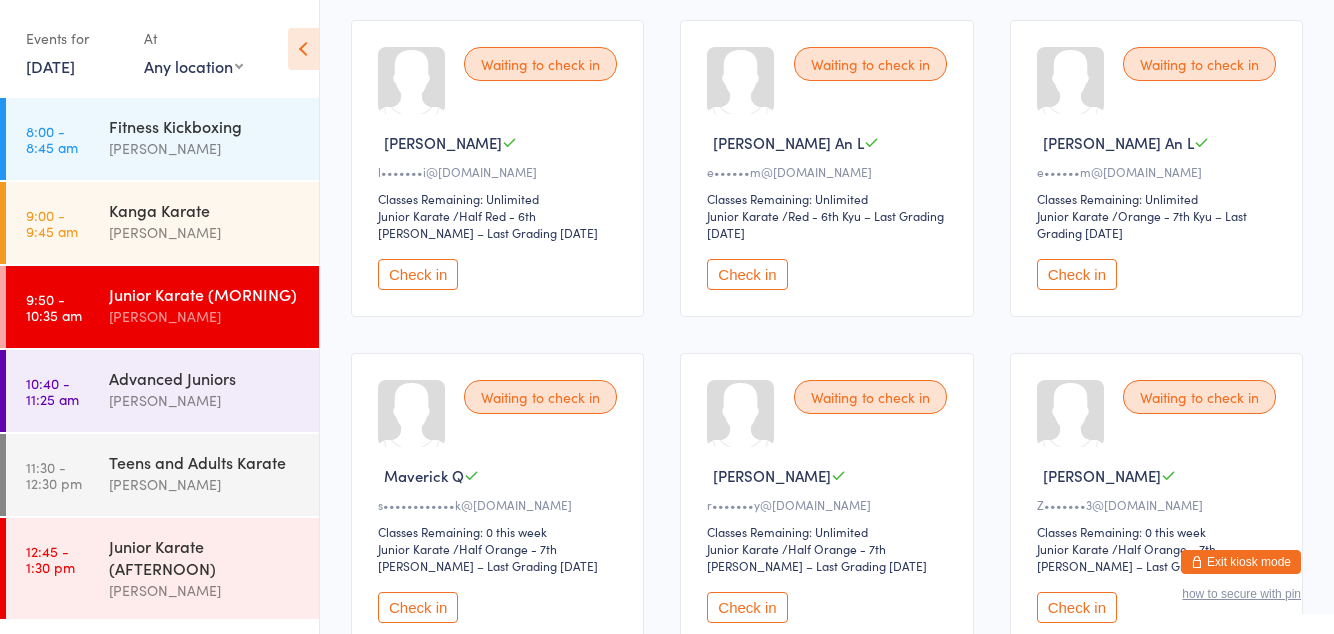 scroll, scrollTop: 885, scrollLeft: 0, axis: vertical 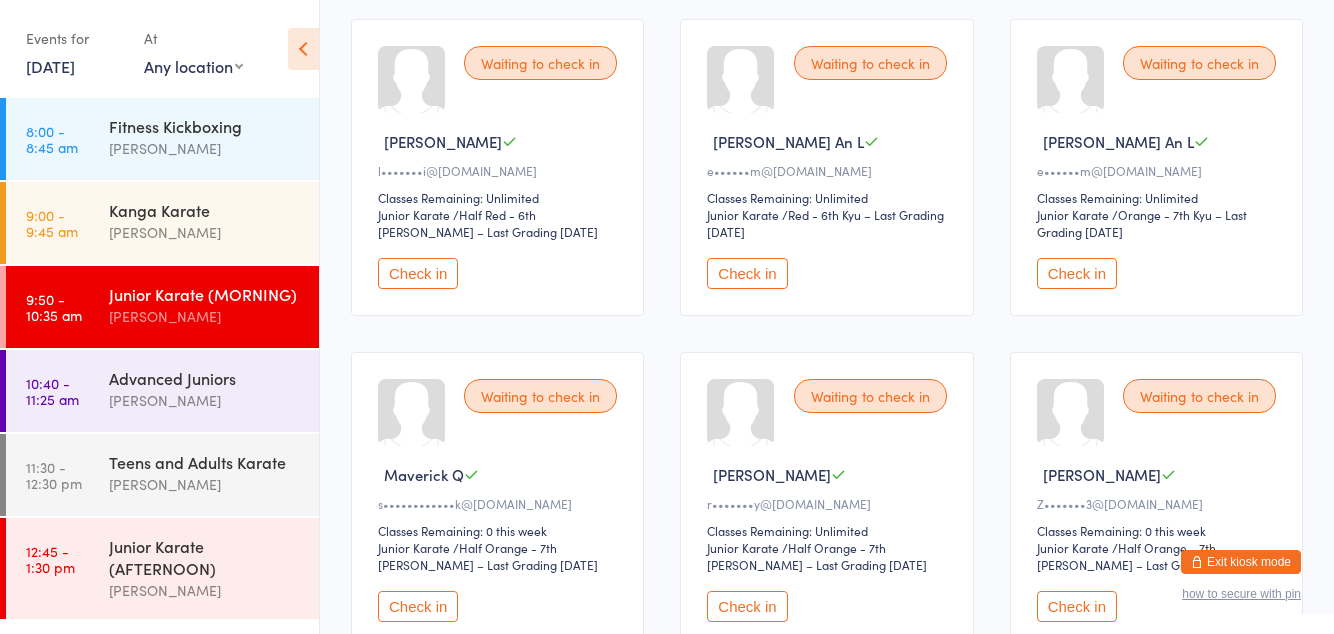 click on "Check in" at bounding box center [418, 606] 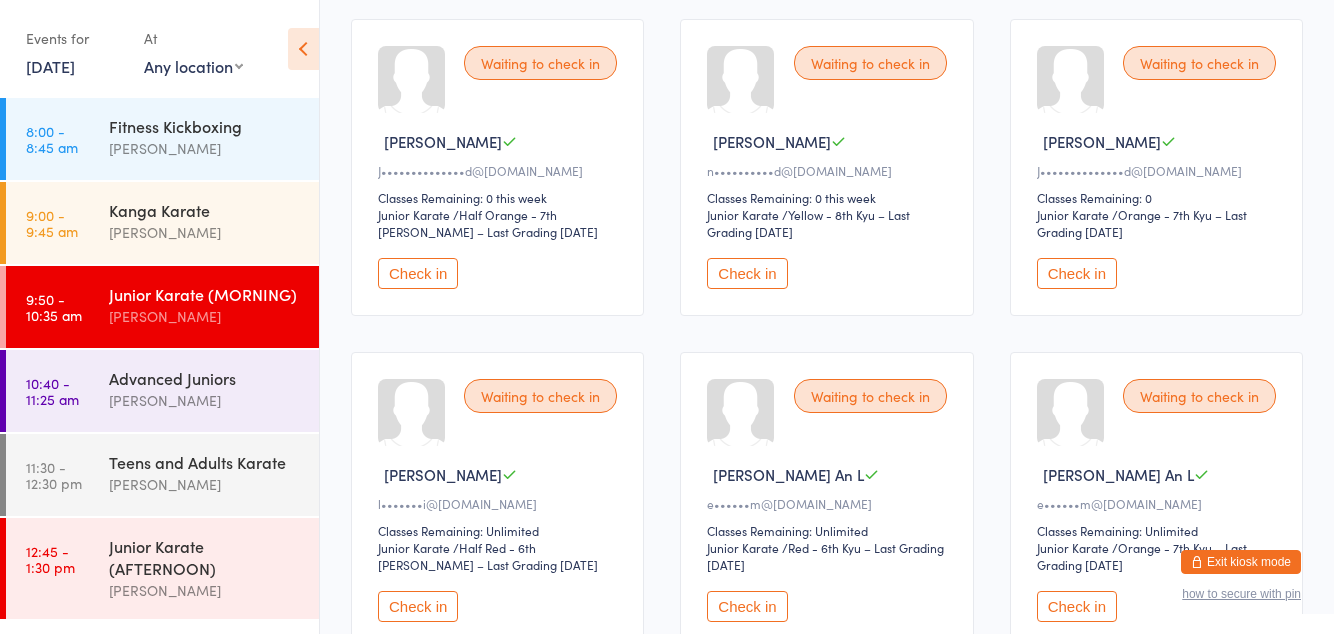 scroll, scrollTop: 550, scrollLeft: 0, axis: vertical 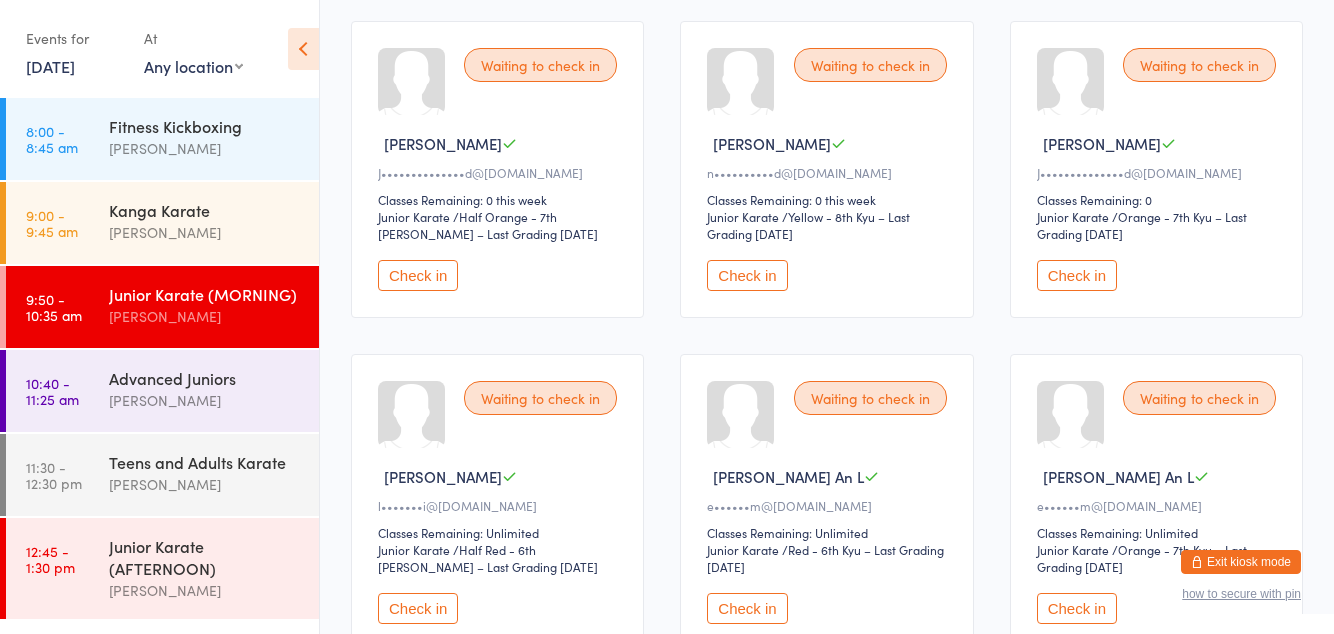 click on "Check in" at bounding box center [418, 275] 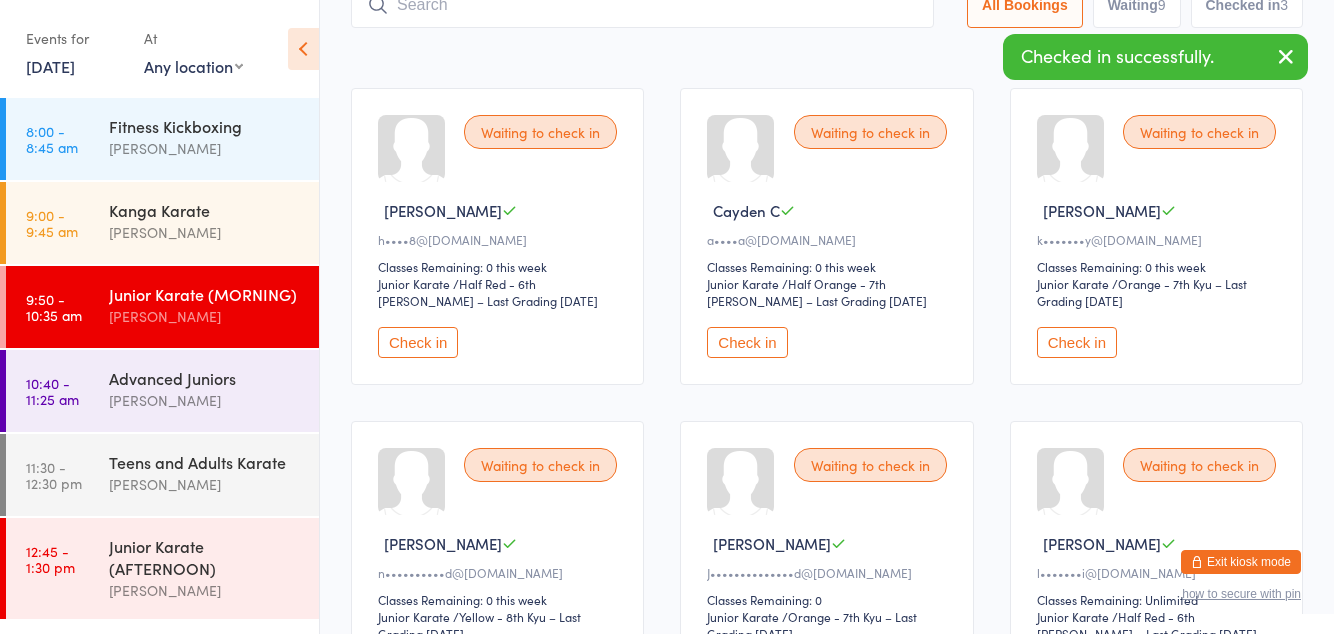 scroll, scrollTop: 110, scrollLeft: 0, axis: vertical 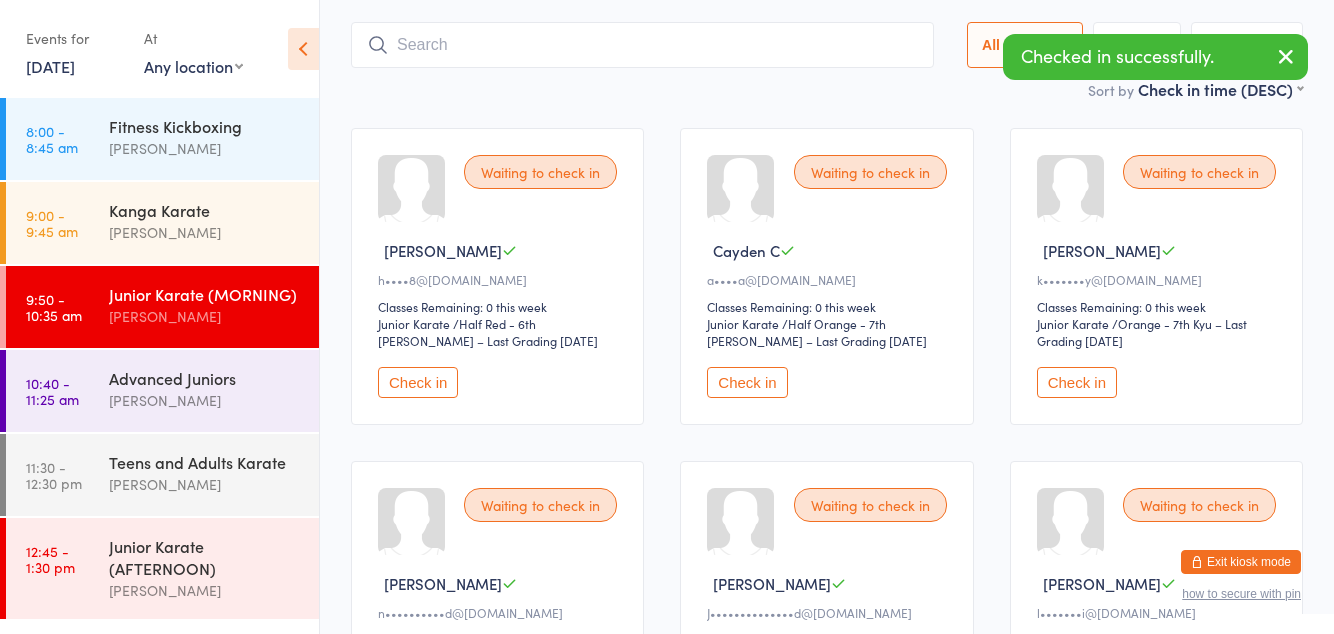 click on "Check in" at bounding box center [418, 715] 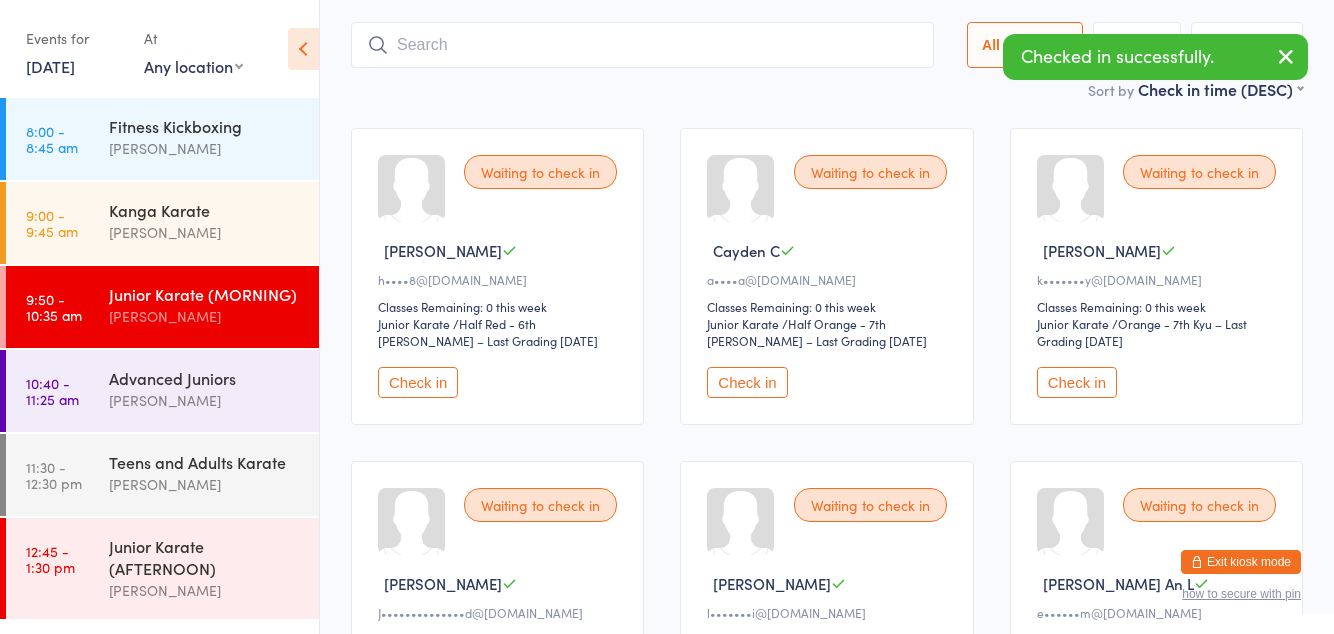 scroll, scrollTop: 106, scrollLeft: 0, axis: vertical 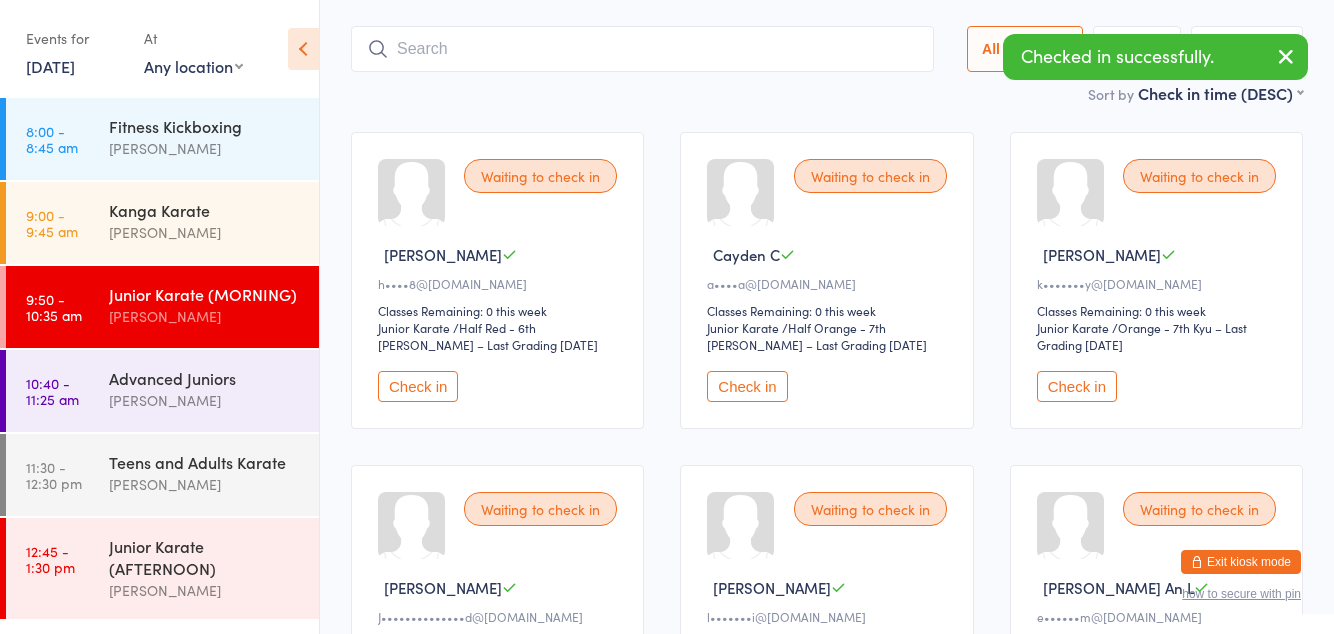 click on "Check in" at bounding box center (418, 719) 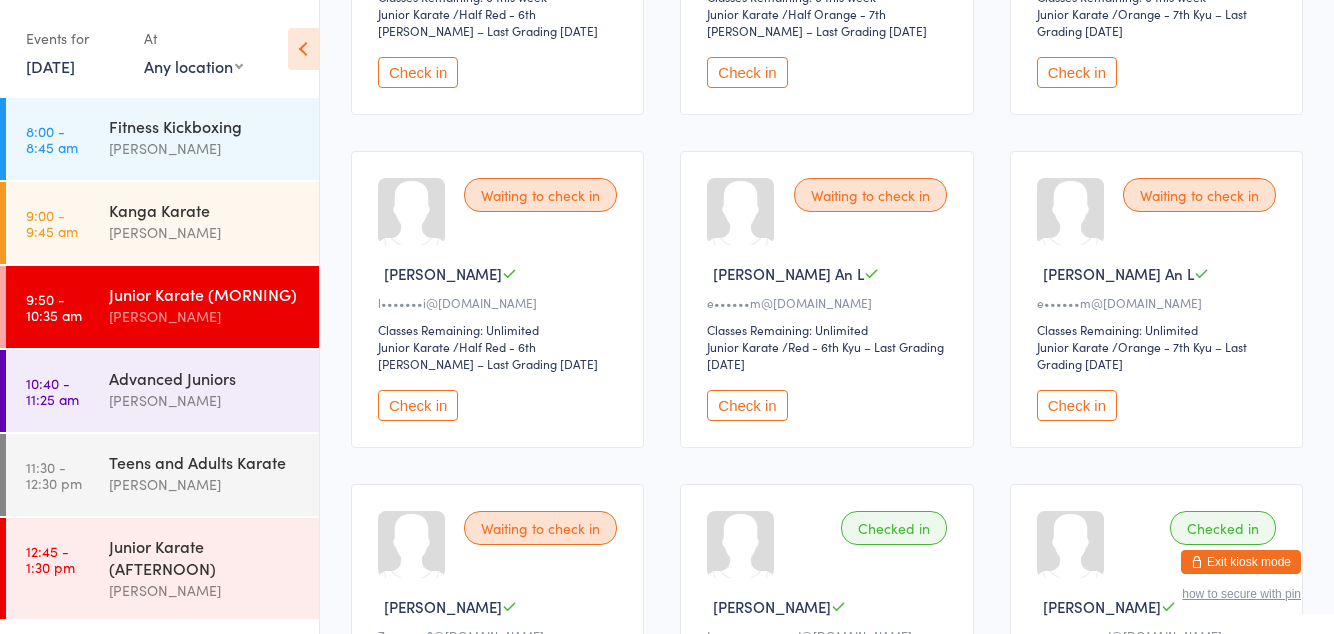 scroll, scrollTop: 424, scrollLeft: 0, axis: vertical 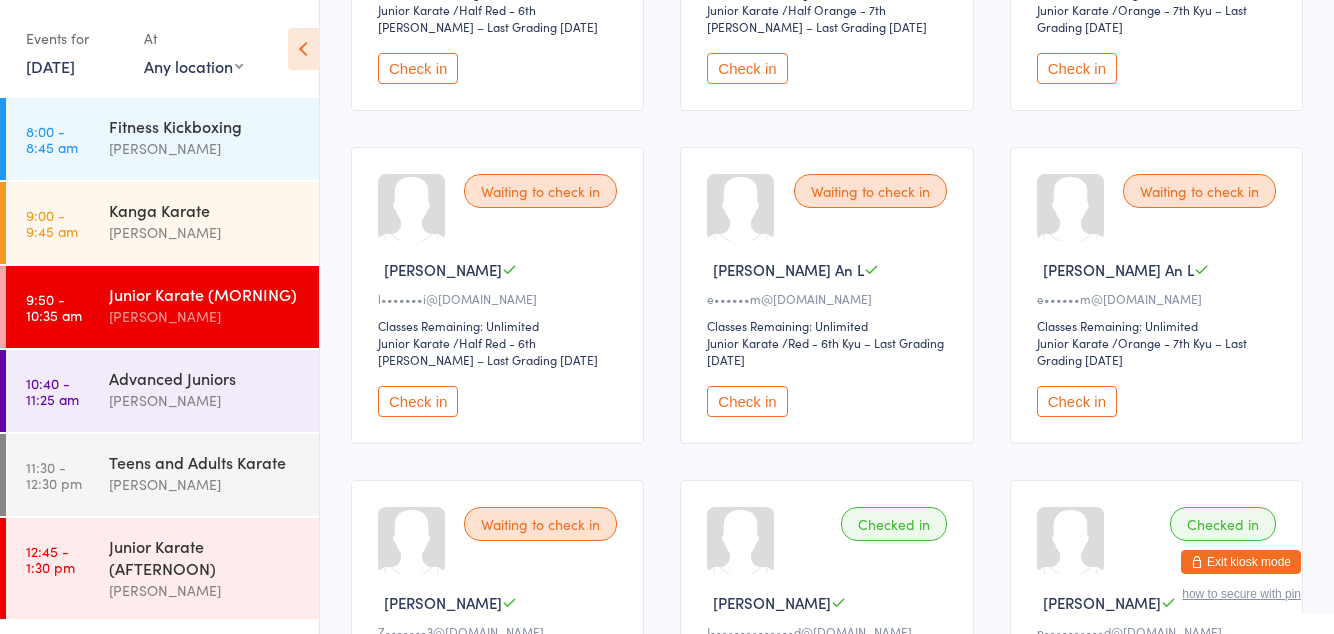 click on "Check in" at bounding box center [418, 401] 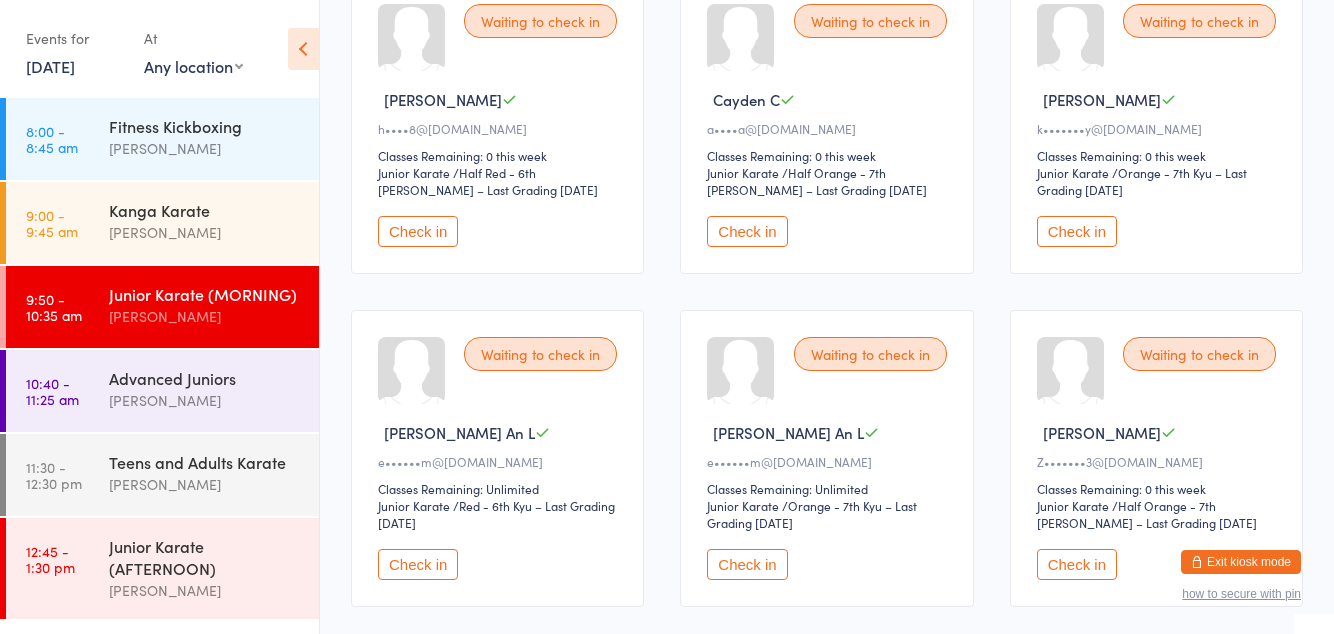 scroll, scrollTop: 0, scrollLeft: 0, axis: both 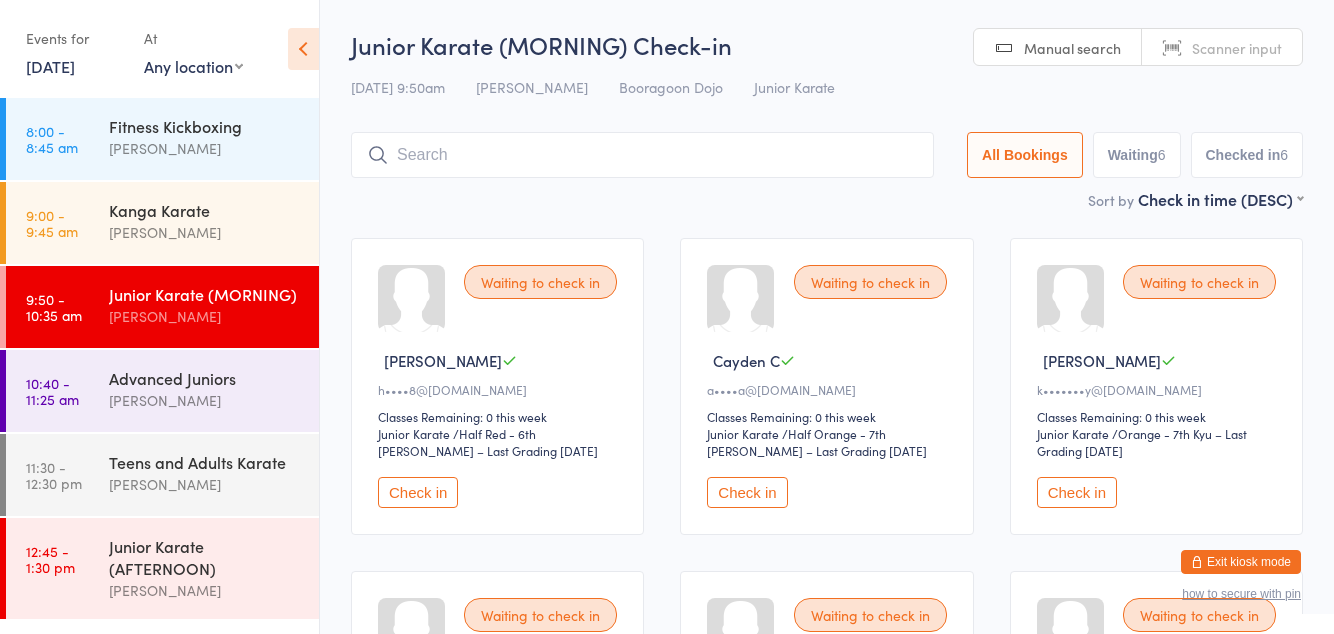 click at bounding box center [642, 155] 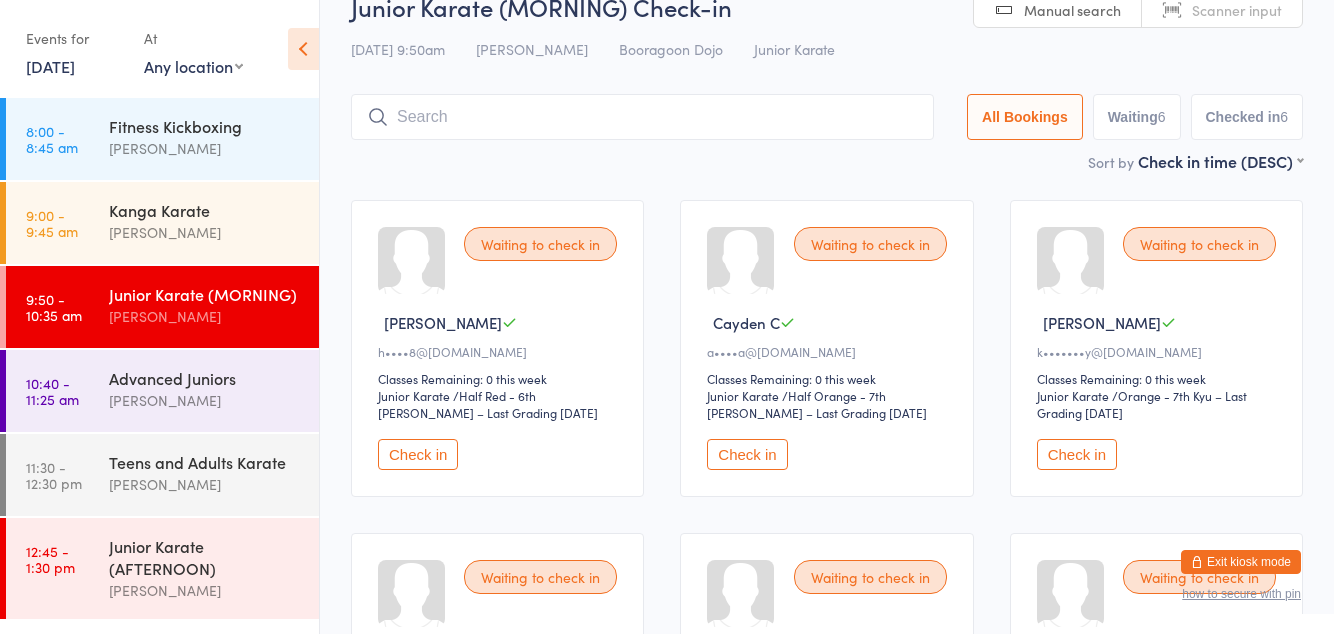 scroll, scrollTop: 112, scrollLeft: 0, axis: vertical 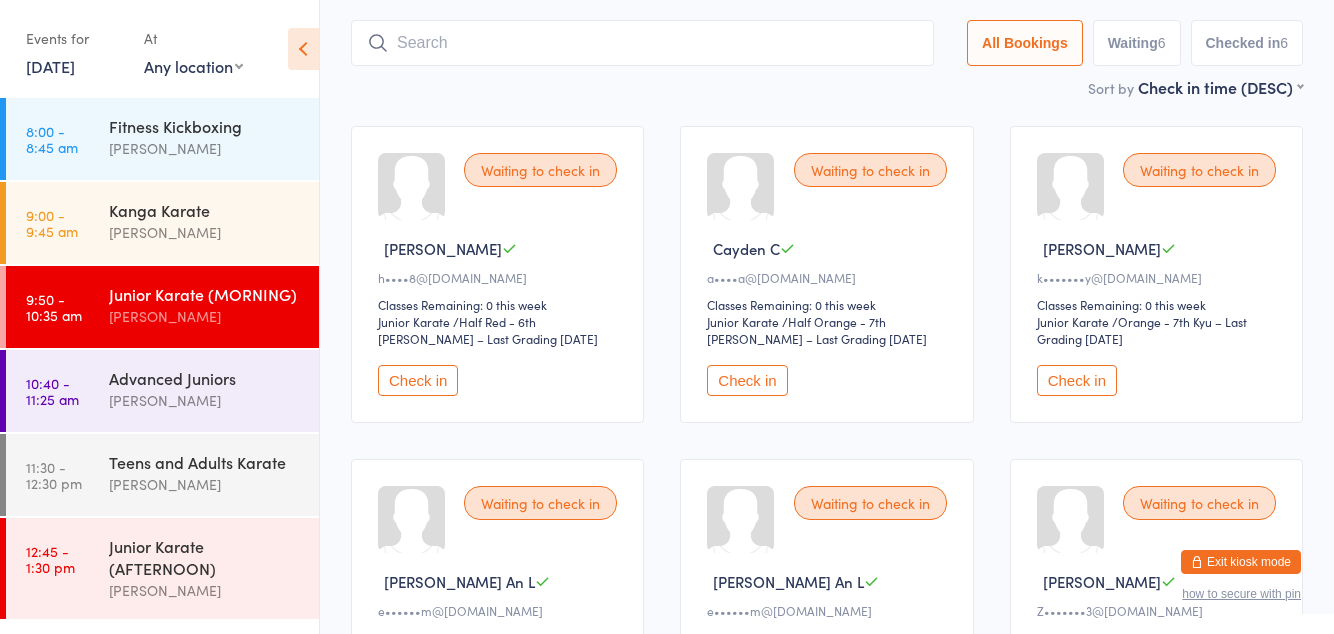 click at bounding box center (3, 139) 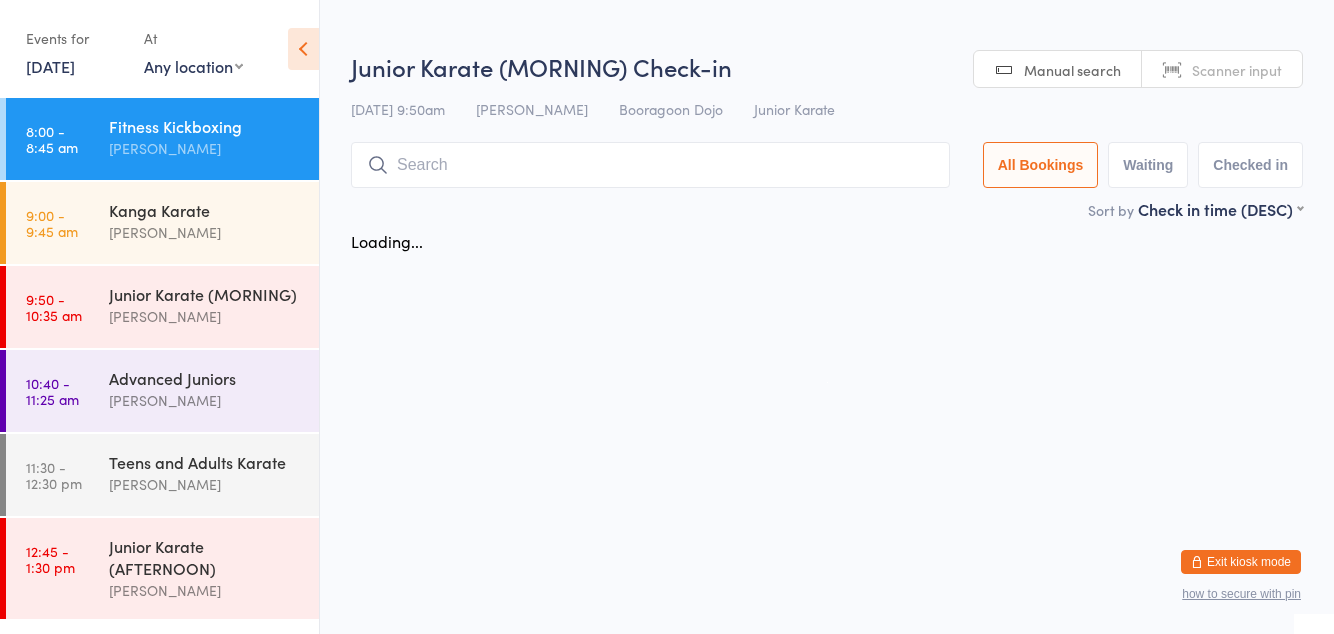 scroll, scrollTop: 0, scrollLeft: 0, axis: both 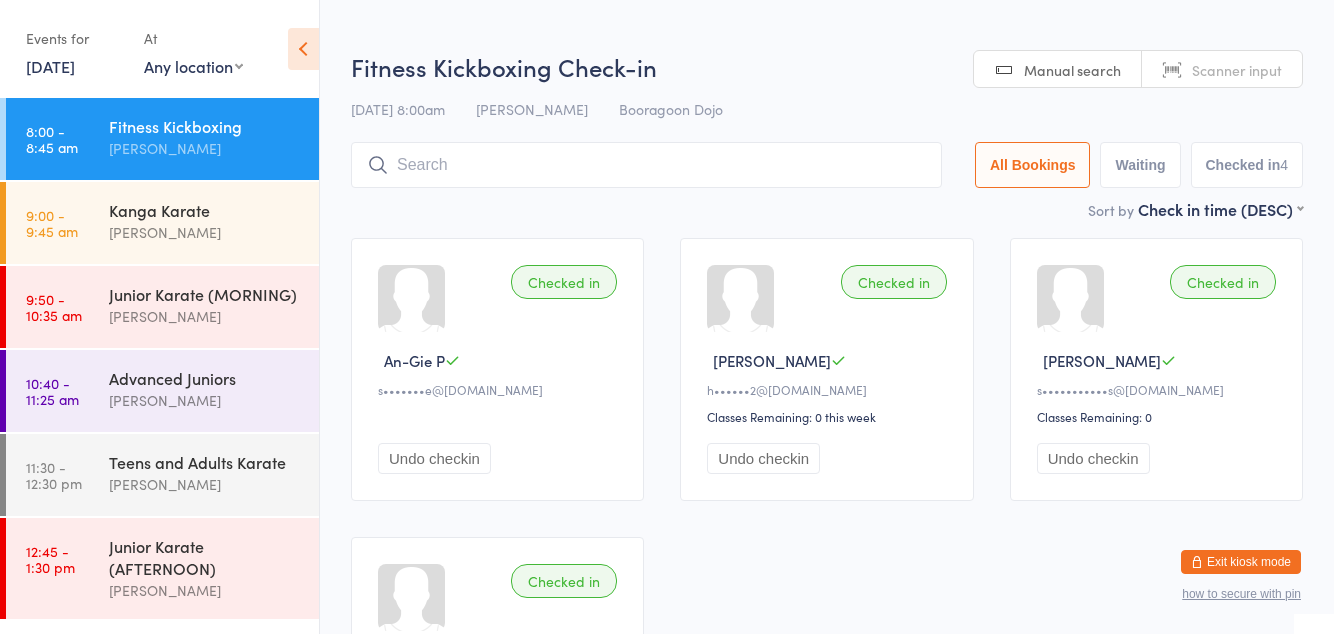 click on "Junior Karate (MORNING)" at bounding box center [205, 294] 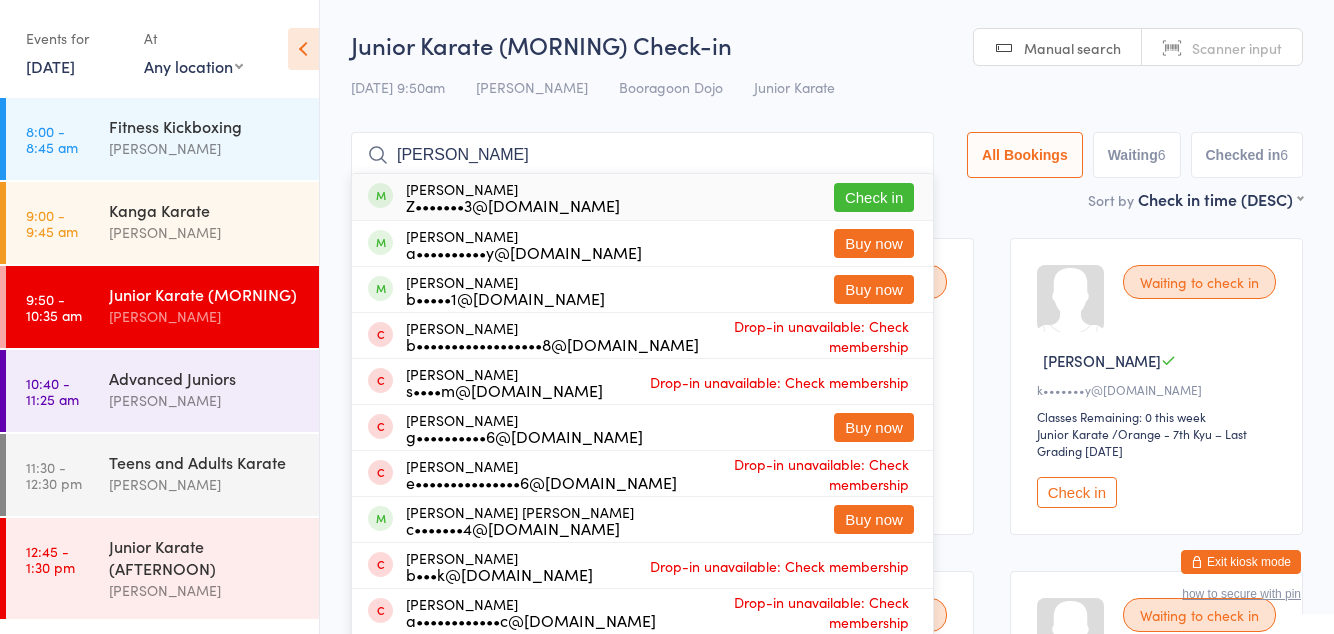 type on "[PERSON_NAME]" 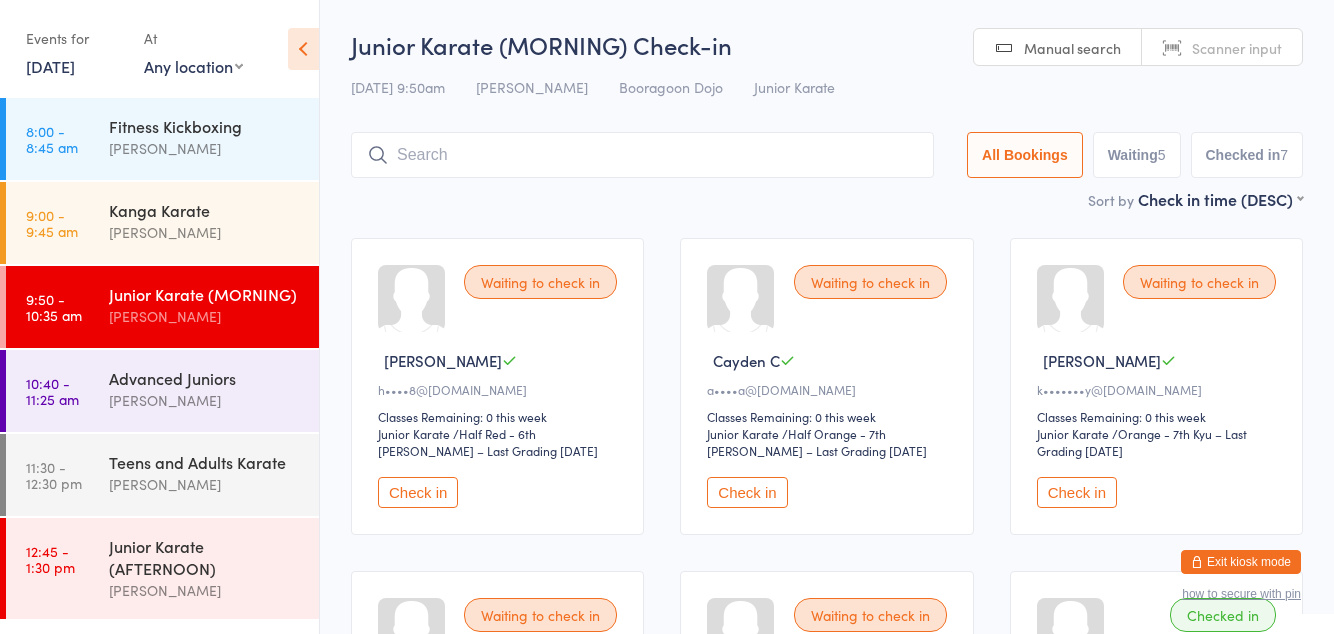 click on "Waiting to check in [PERSON_NAME] B  h••••8@[DOMAIN_NAME] Classes Remaining: 0 this week Junior Karate  Junior Karate   /  Half Red - 6th [PERSON_NAME] – Last Grading [DATE]   Check in Waiting to check in Cayden C  a••••a@[DOMAIN_NAME] Classes Remaining: 0 this week Junior Karate  Junior Karate   /  Half Orange - 7th [PERSON_NAME] – Last Grading [DATE]   Check in Waiting to check in [PERSON_NAME]  k•••••••y@[DOMAIN_NAME] Classes Remaining: 0 this week Junior Karate  Junior Karate   /  Orange - 7th Kyu – Last Grading [DATE]   Check in Waiting to check in [PERSON_NAME][GEOGRAPHIC_DATA] L  e••••••m@[DOMAIN_NAME] Classes Remaining: Unlimited Junior Karate  Junior Karate   /  Red - 6th Kyu – Last Grading [DATE]   Check in Waiting to check in [PERSON_NAME] An L  e••••••m@[DOMAIN_NAME] Classes Remaining: Unlimited Junior Karate  Junior Karate   /  Orange - 7th Kyu – Last Grading [DATE]   Check in Checked in [PERSON_NAME]•••••••3@[DOMAIN_NAME] Classes Remaining: 0 this week Junior Karate" at bounding box center (827, 886) 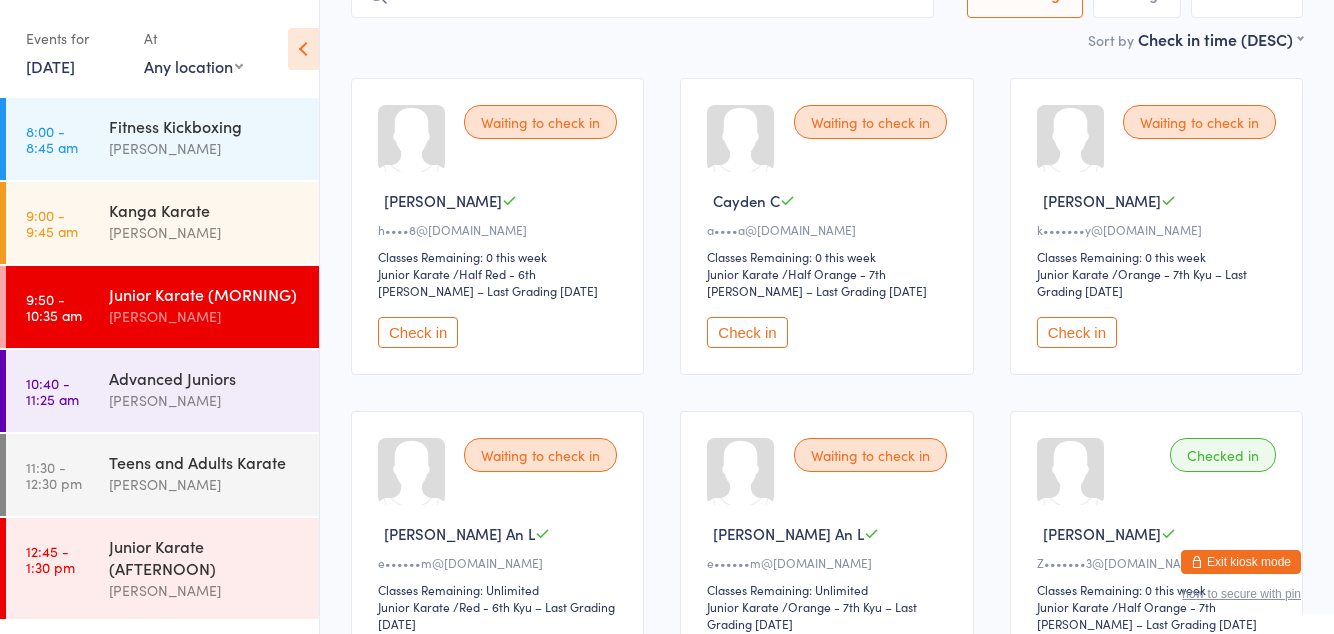 scroll, scrollTop: 0, scrollLeft: 0, axis: both 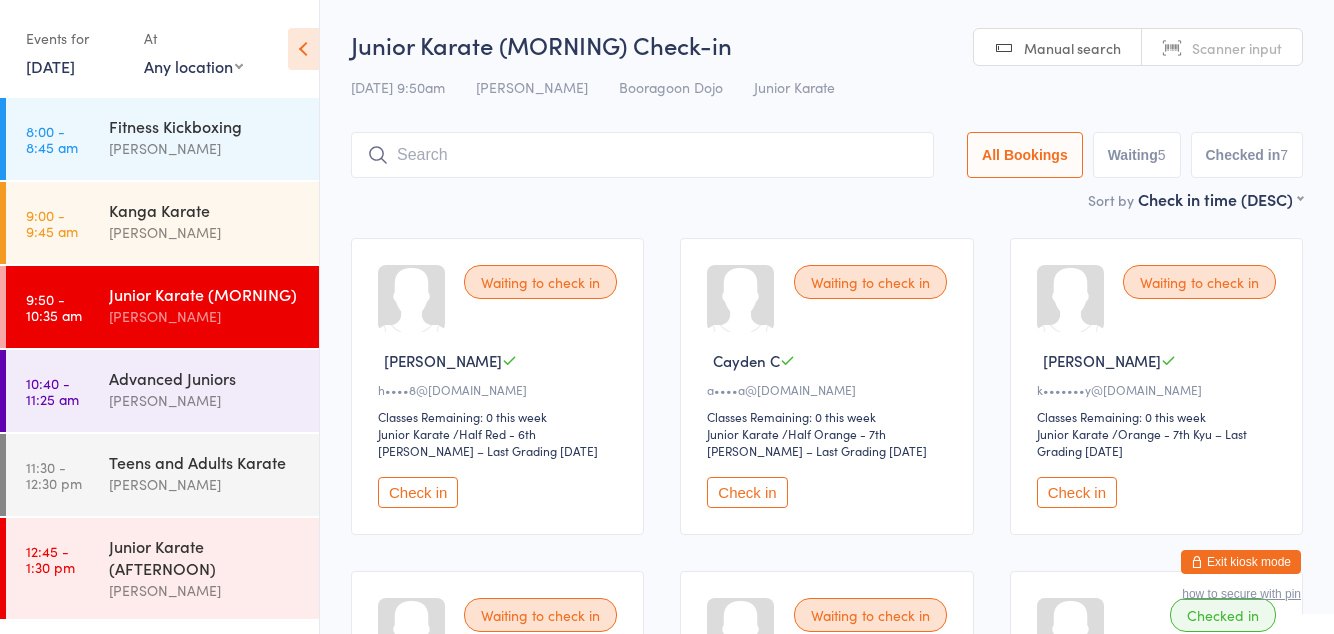 click at bounding box center (642, 155) 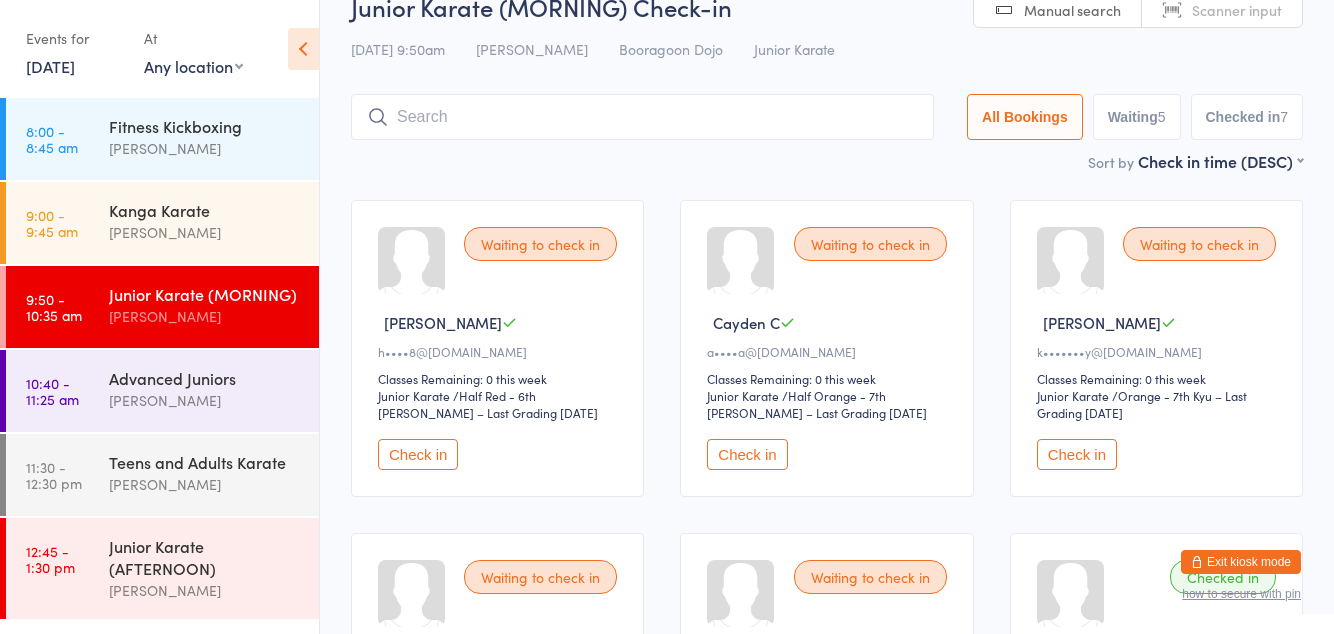scroll, scrollTop: 132, scrollLeft: 0, axis: vertical 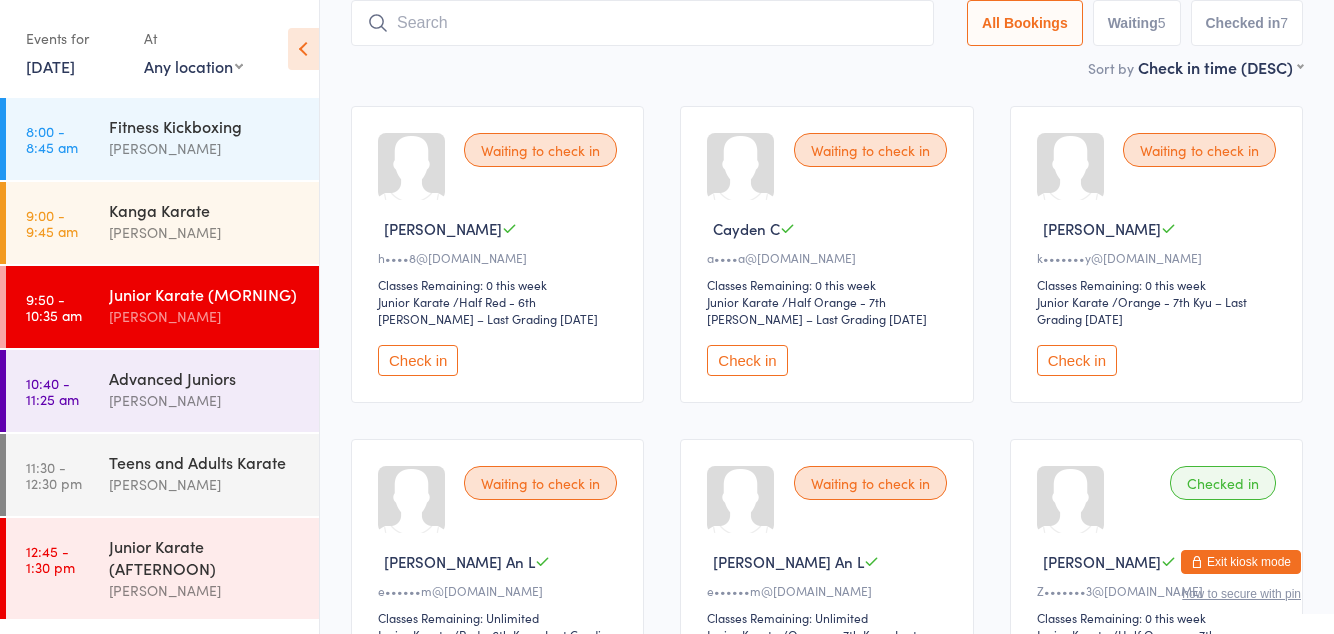 type on "M" 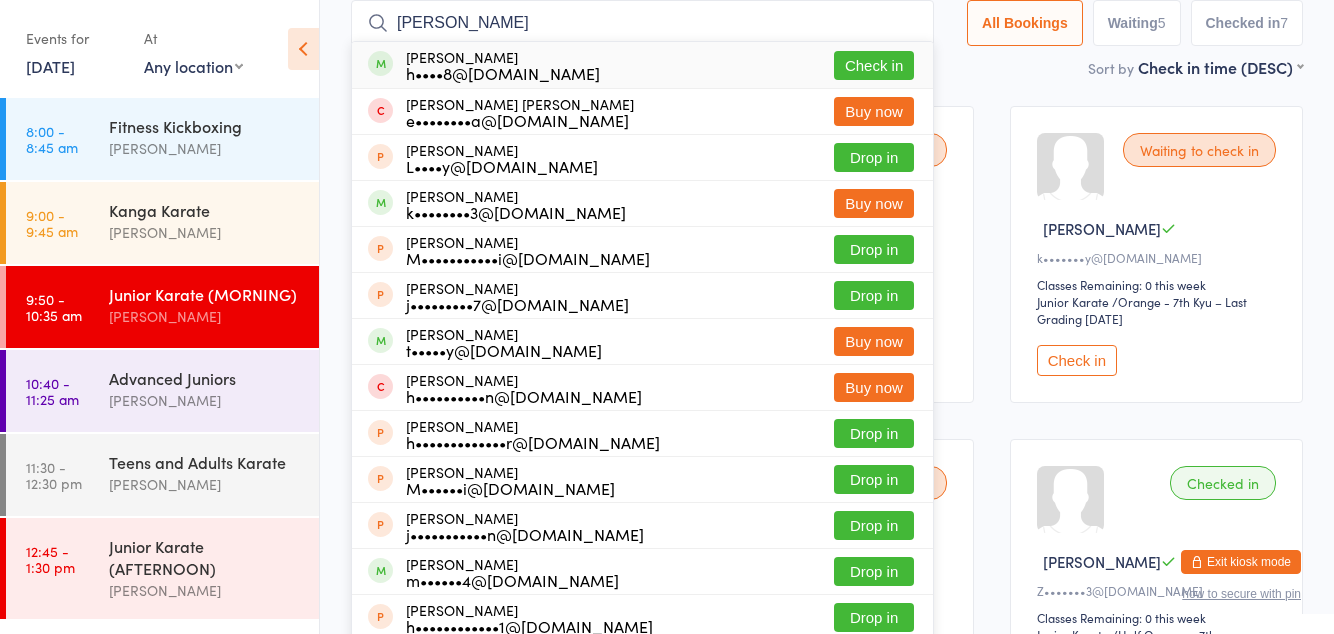 type on "[PERSON_NAME]" 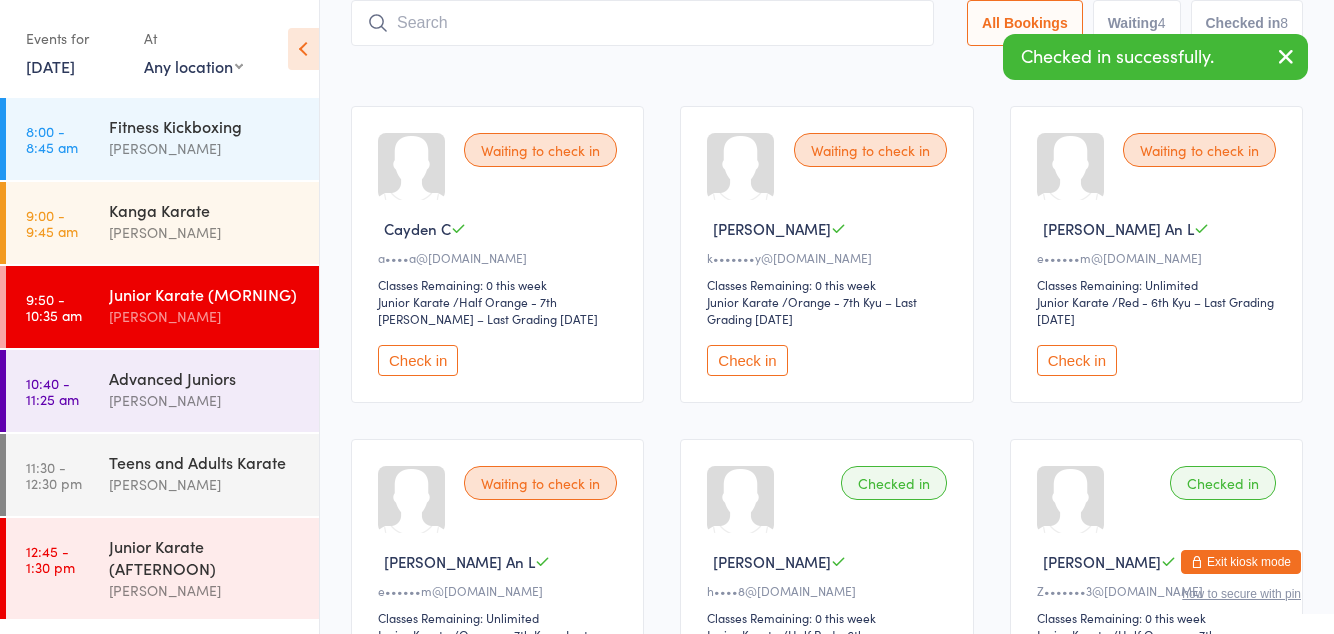 scroll, scrollTop: 127, scrollLeft: 0, axis: vertical 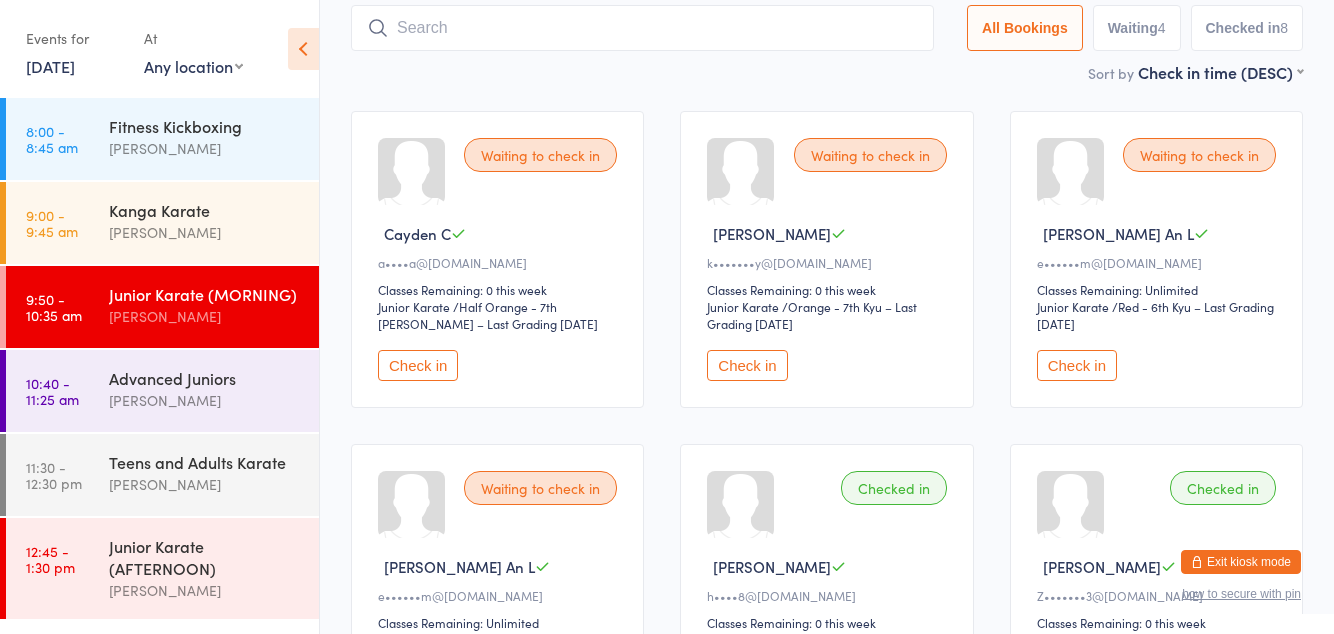 click on "Waiting to check in Cayden C  a••••a@[DOMAIN_NAME] Classes Remaining: 0 this week Junior Karate  Junior Karate   /  Half Orange - 7th [PERSON_NAME] – Last Grading [DATE]   Check in Waiting to check in [PERSON_NAME]  k•••••••y@[DOMAIN_NAME] Classes Remaining: 0 this week Junior Karate  Junior Karate   /  Orange - 7th Kyu – Last Grading [DATE]   Check in Waiting to check in [PERSON_NAME][GEOGRAPHIC_DATA] L  e••••••m@[DOMAIN_NAME] Classes Remaining: Unlimited Junior Karate  Junior Karate   /  Red - 6th Kyu – Last Grading [DATE]   Check in Waiting to check in [PERSON_NAME] An L  e••••••m@[DOMAIN_NAME] Classes Remaining: Unlimited Junior Karate  Junior Karate   /  Orange - 7th Kyu – Last Grading [DATE]   Check in Checked in [PERSON_NAME] B  h••••8@[DOMAIN_NAME] Classes Remaining: 0 this week Junior Karate  Junior Karate   /  Half Red - 6th [PERSON_NAME] – Last Grading [DATE]   Undo checkin Checked in [PERSON_NAME]•••••••3@[DOMAIN_NAME] Classes Remaining: 0 this week Junior Karate    /" at bounding box center (827, 759) 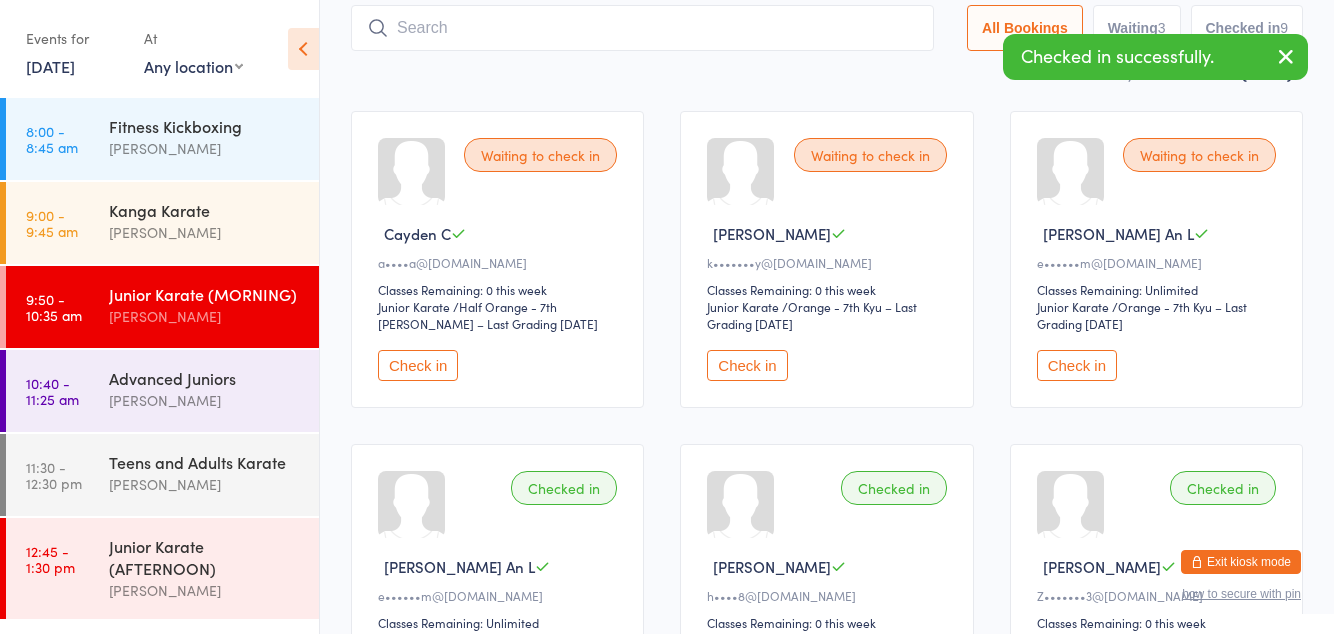 click on "Check in" at bounding box center [1077, 365] 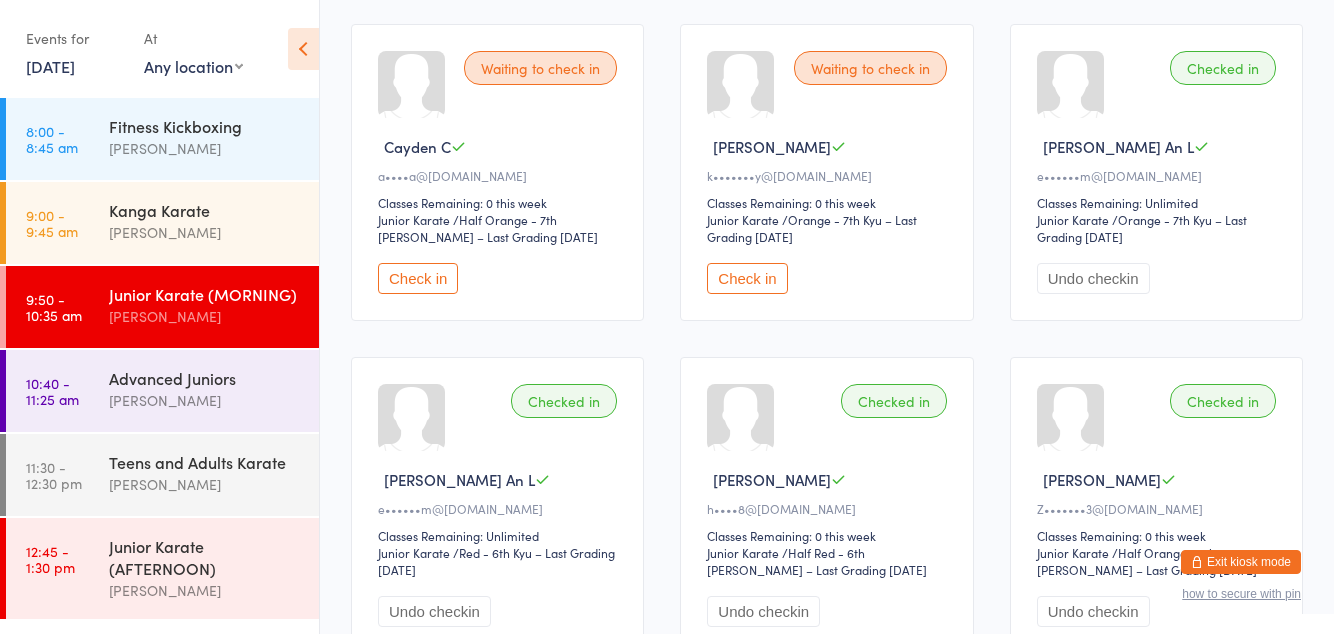 scroll, scrollTop: 213, scrollLeft: 0, axis: vertical 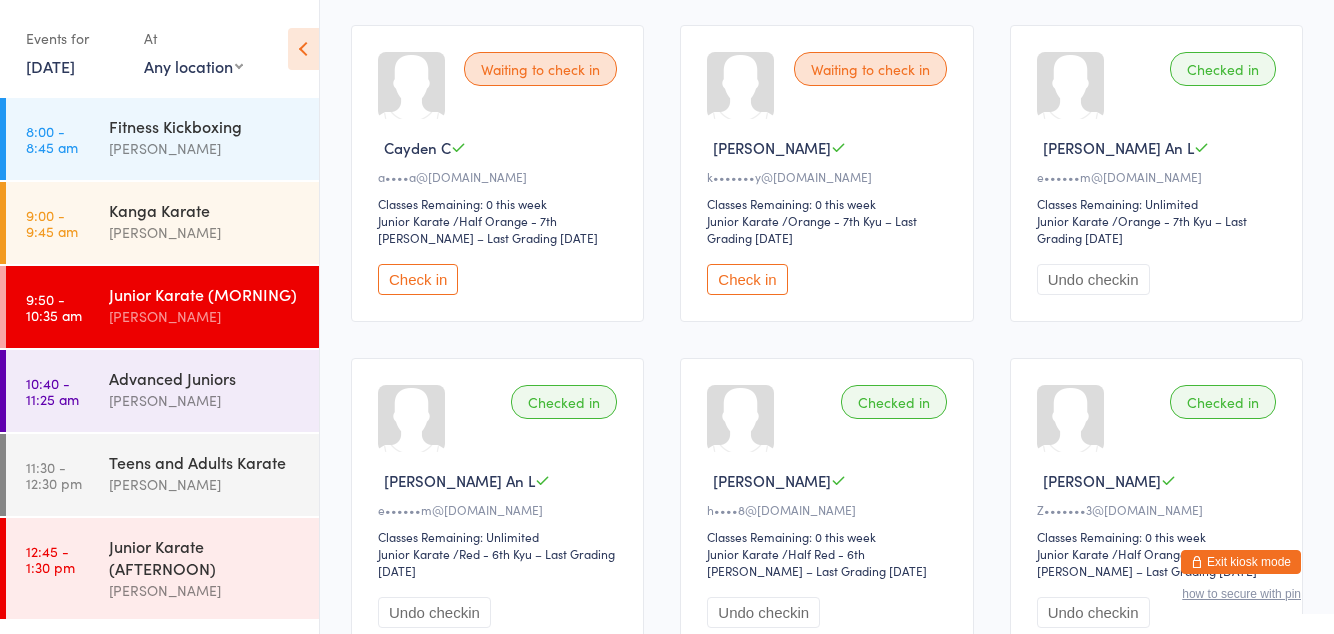 click on "Check in" at bounding box center (747, 279) 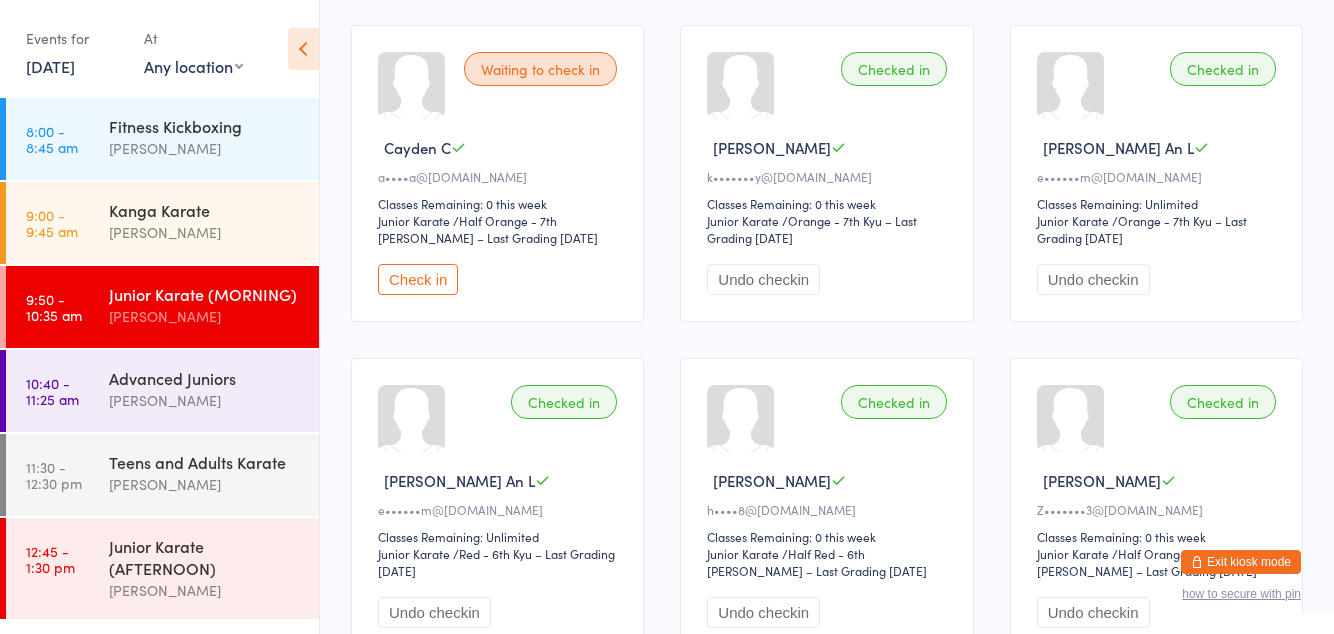 click on "Check in" at bounding box center (418, 279) 